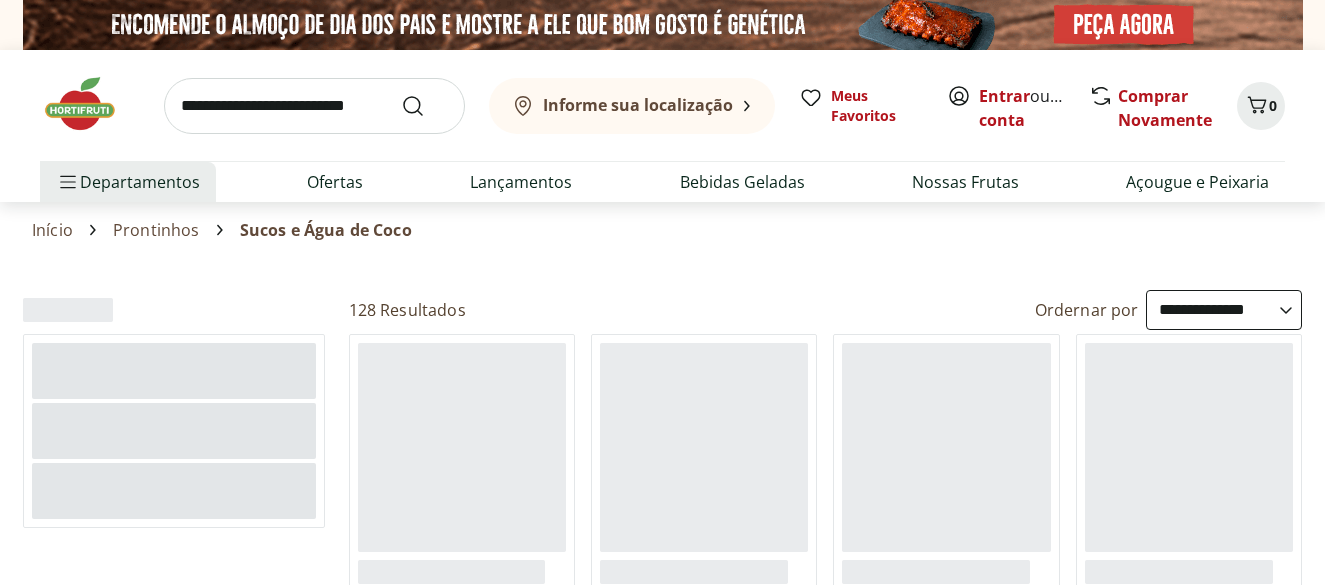 select on "**********" 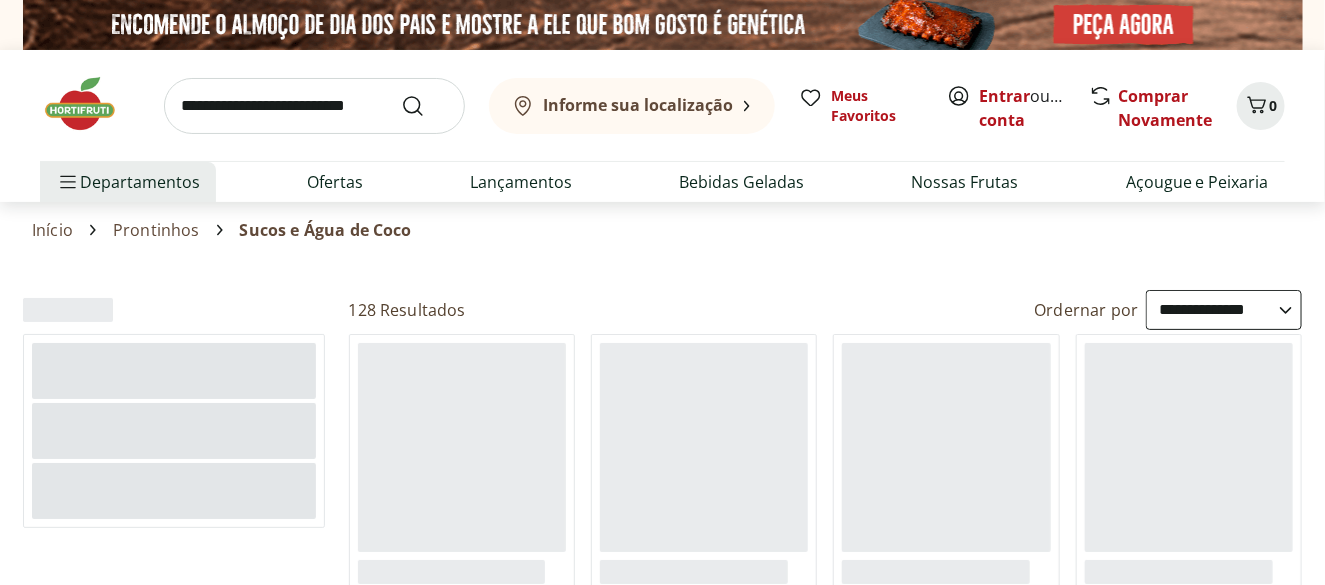 scroll, scrollTop: 0, scrollLeft: 0, axis: both 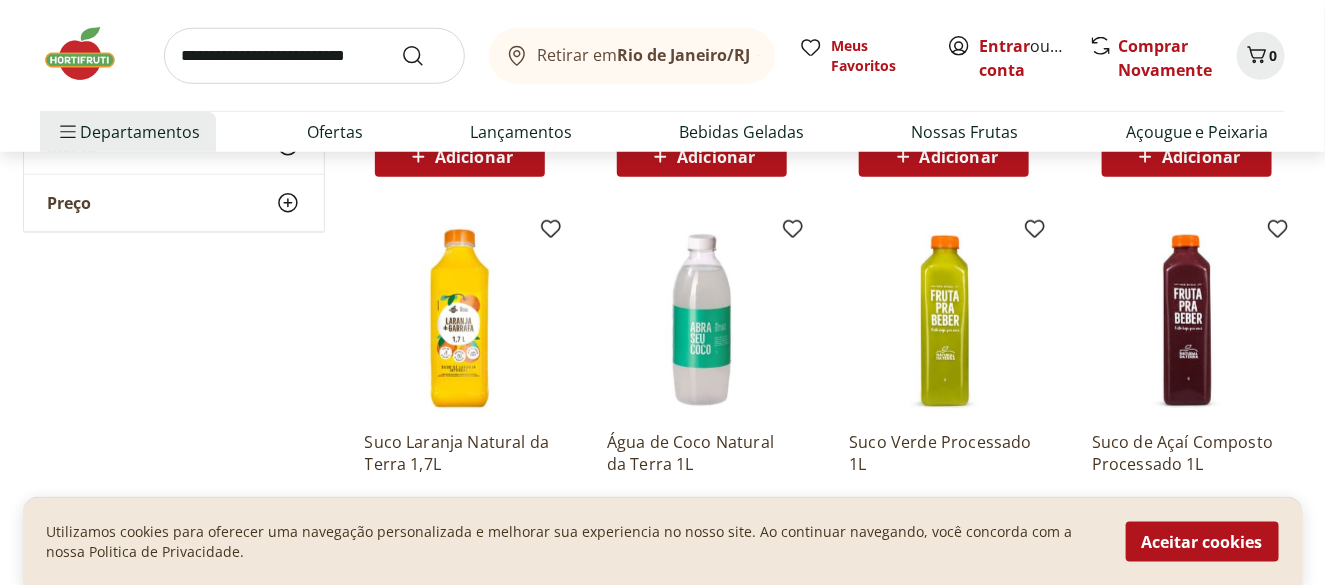 click at bounding box center [702, 320] 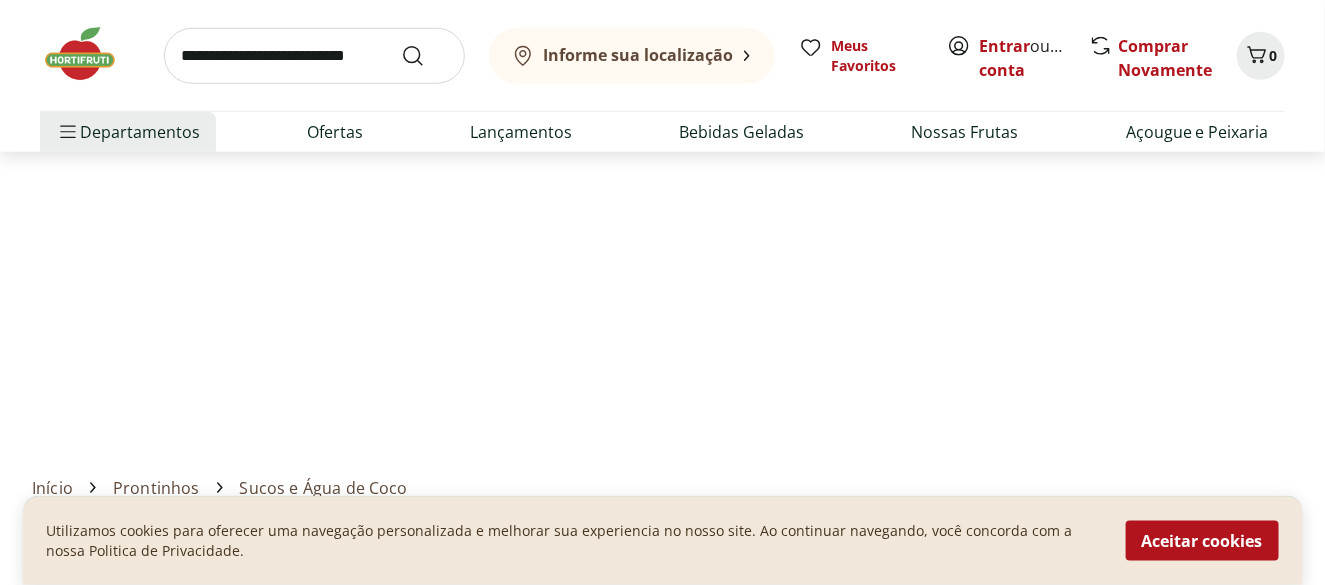 scroll, scrollTop: 0, scrollLeft: 0, axis: both 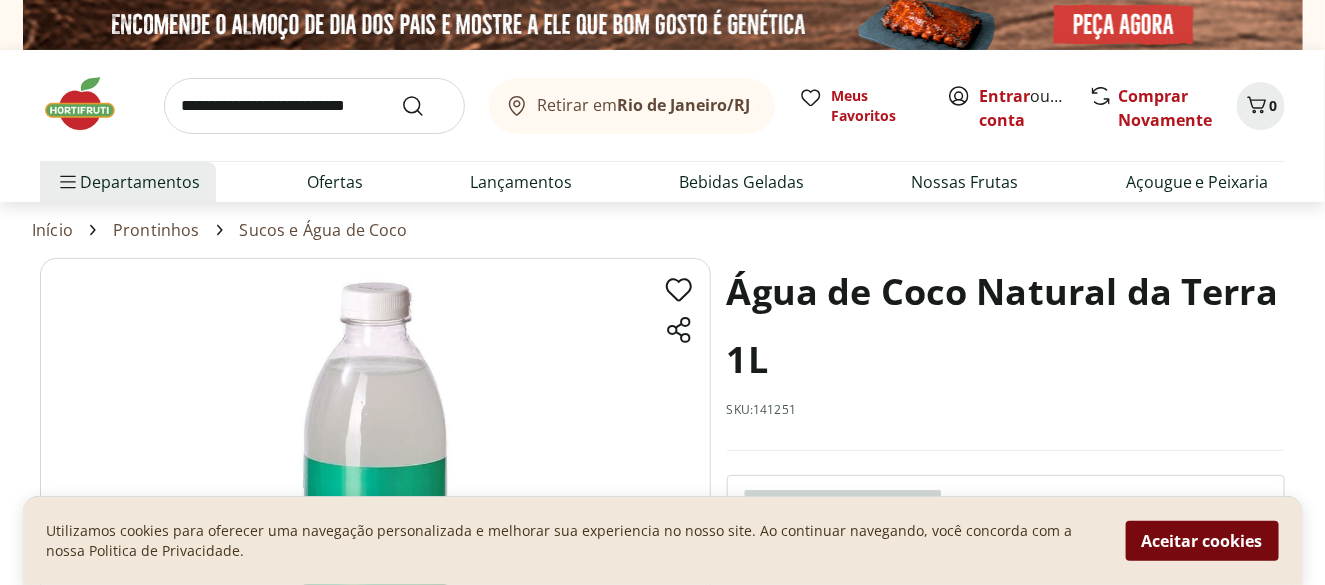 click on "Aceitar cookies" at bounding box center (1202, 541) 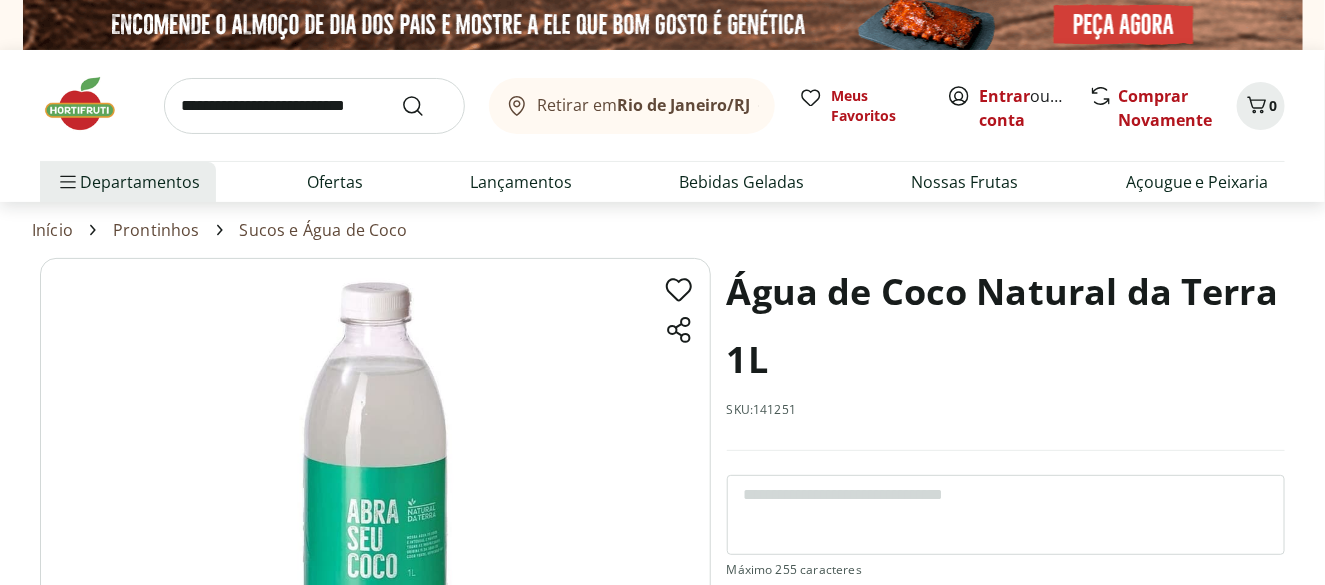 select on "**********" 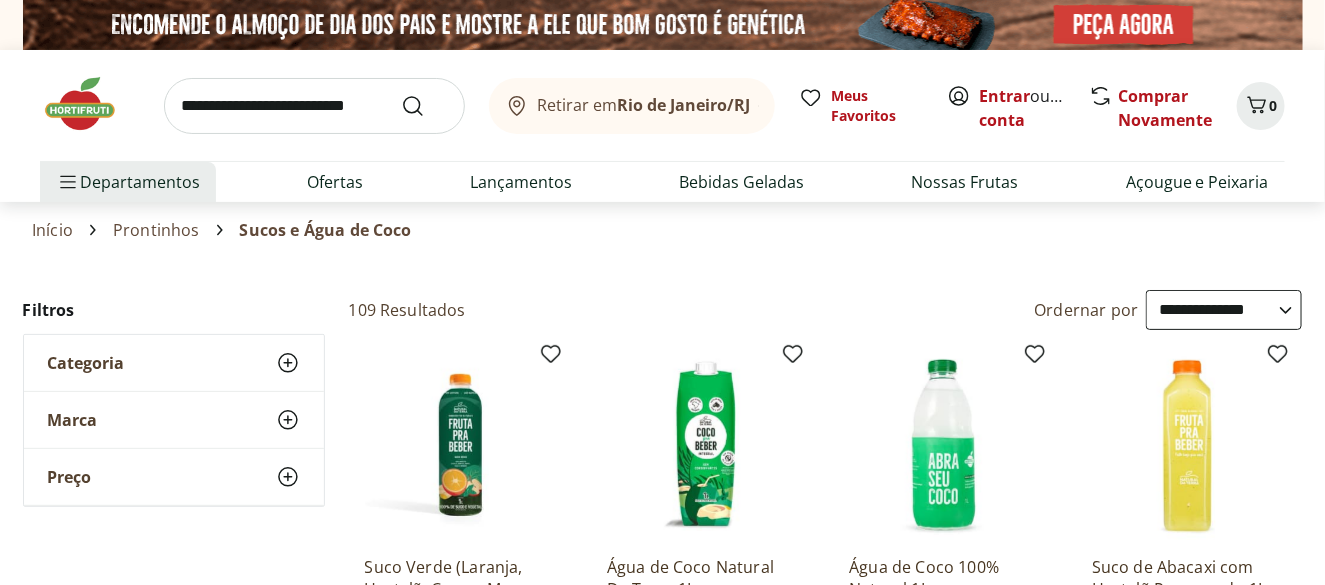 click at bounding box center (944, 445) 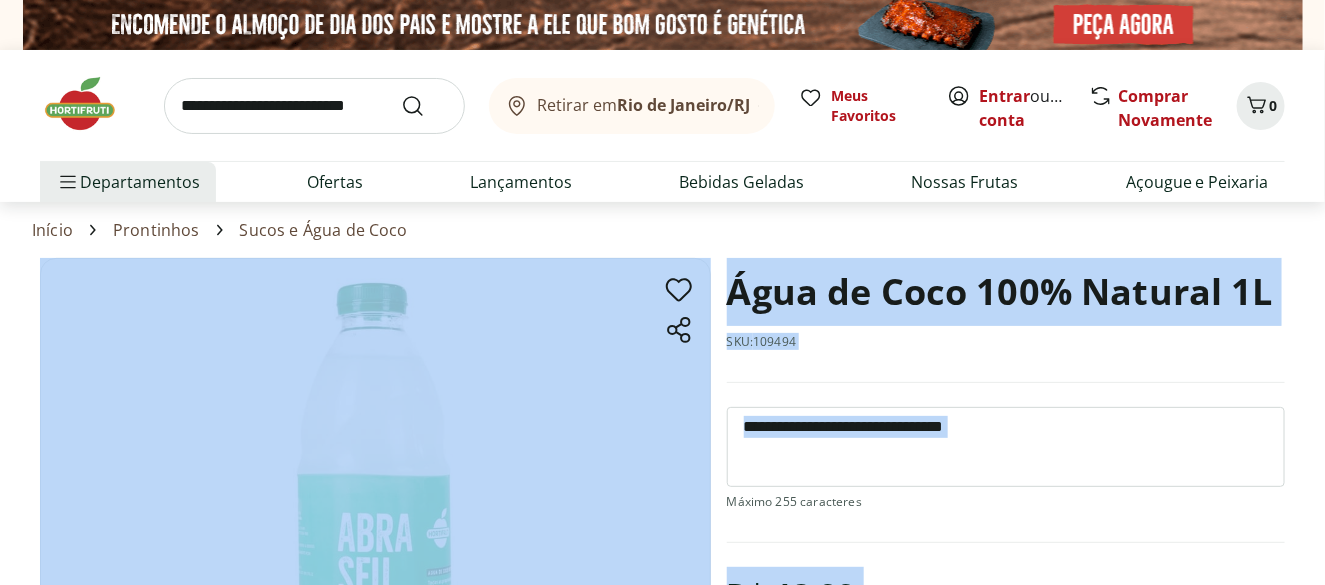 click at bounding box center (1006, 447) 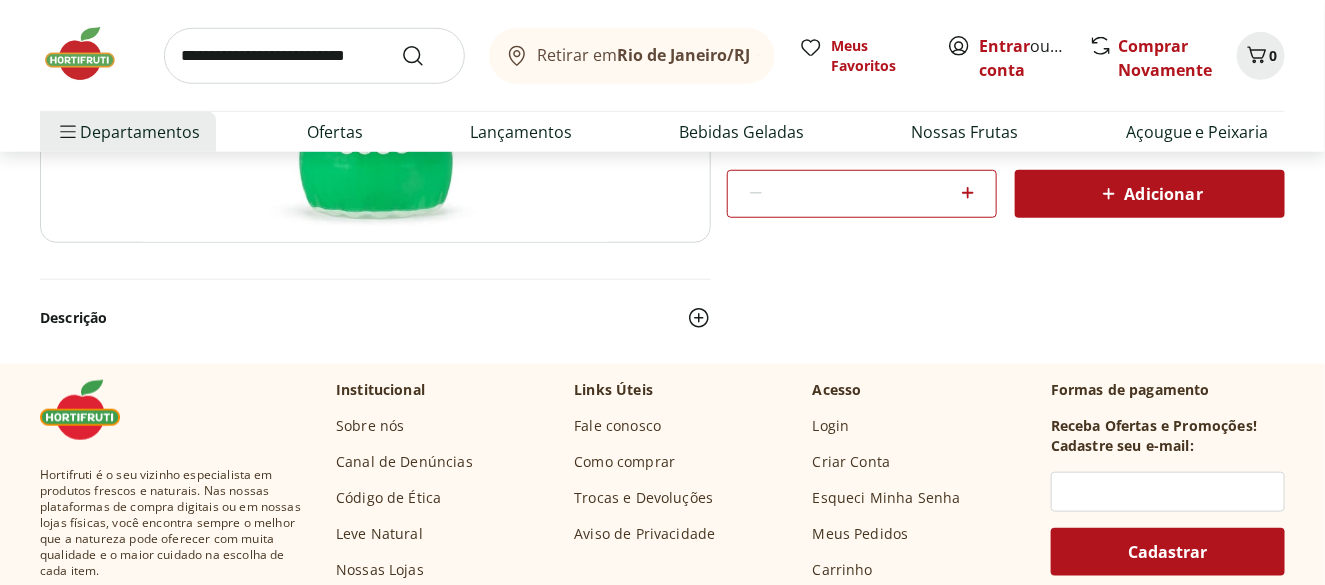 scroll, scrollTop: 432, scrollLeft: 0, axis: vertical 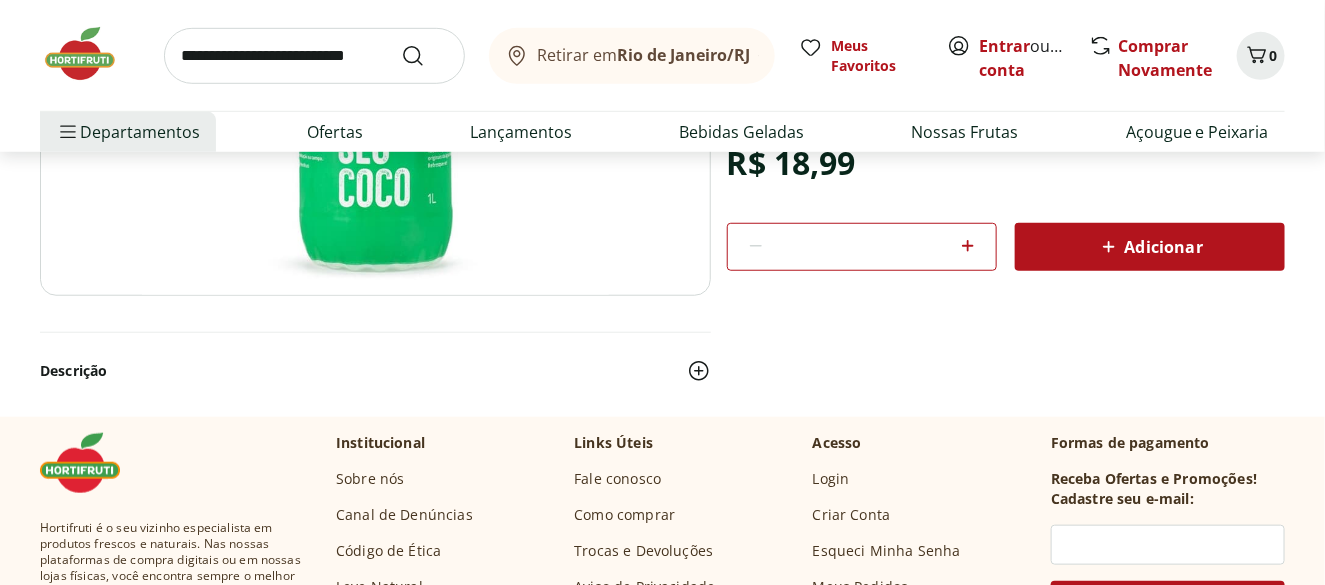 click on "Adicionar" at bounding box center (1150, 247) 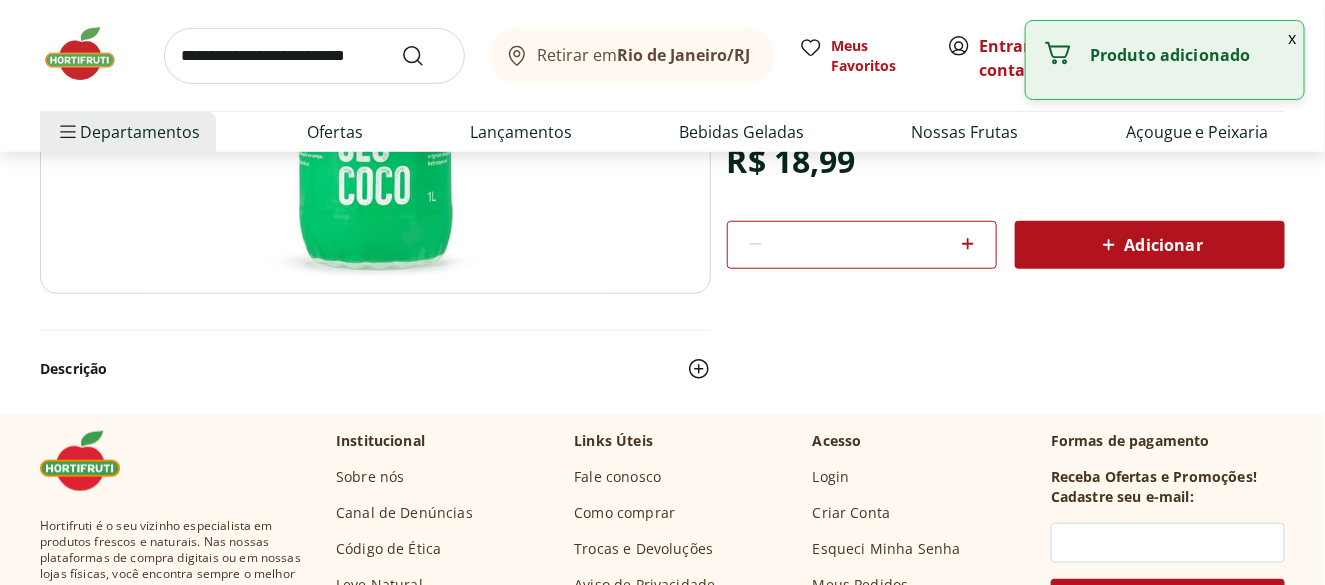 scroll, scrollTop: 460, scrollLeft: 0, axis: vertical 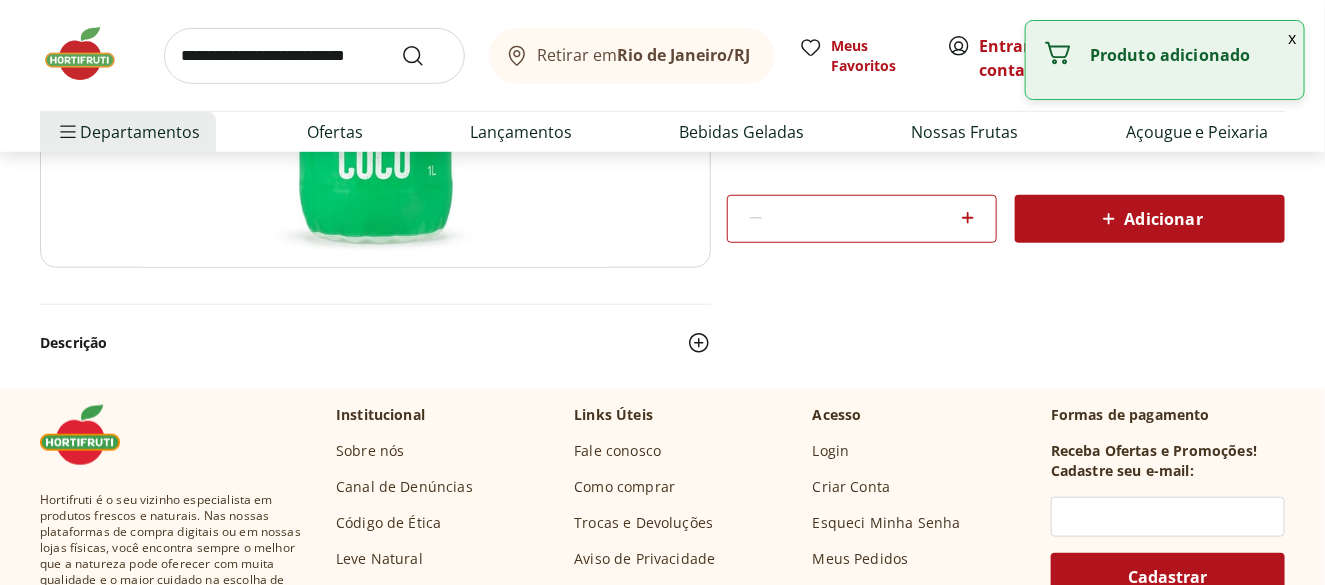 click on "Água de Coco 100% Natural 1L SKU:  109494 R$ 18,99 * Adicionar Água de Coco 100% Natural 1L R$ 18,99 * Descrição" at bounding box center [662, 93] 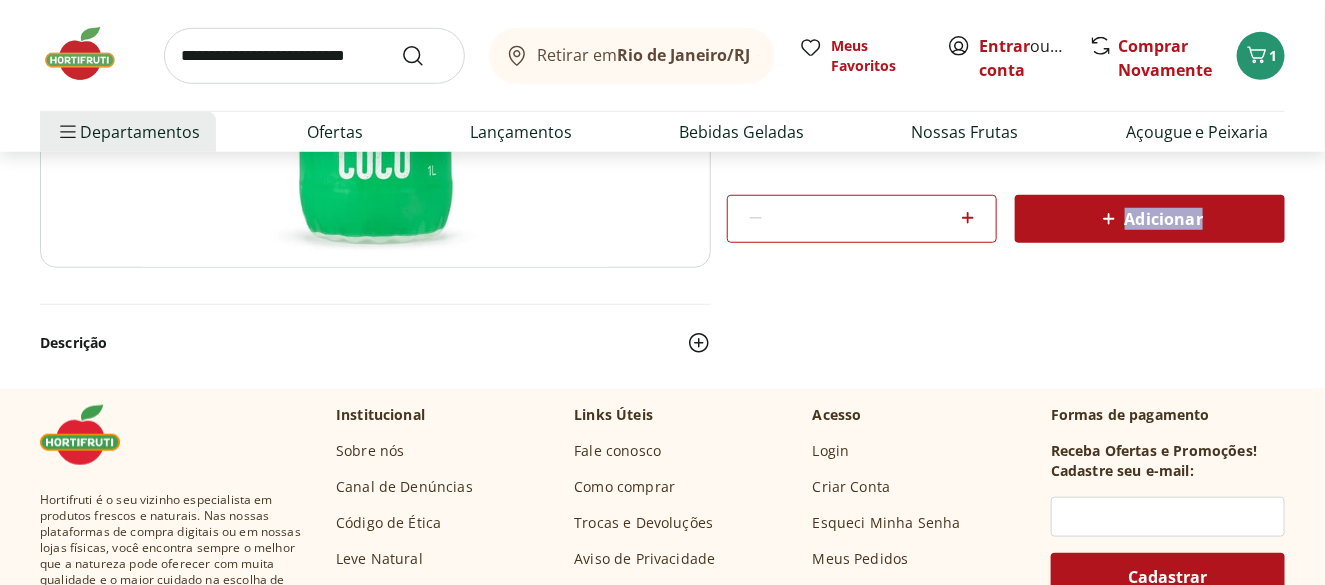 drag, startPoint x: 1323, startPoint y: 195, endPoint x: 1322, endPoint y: 214, distance: 19.026299 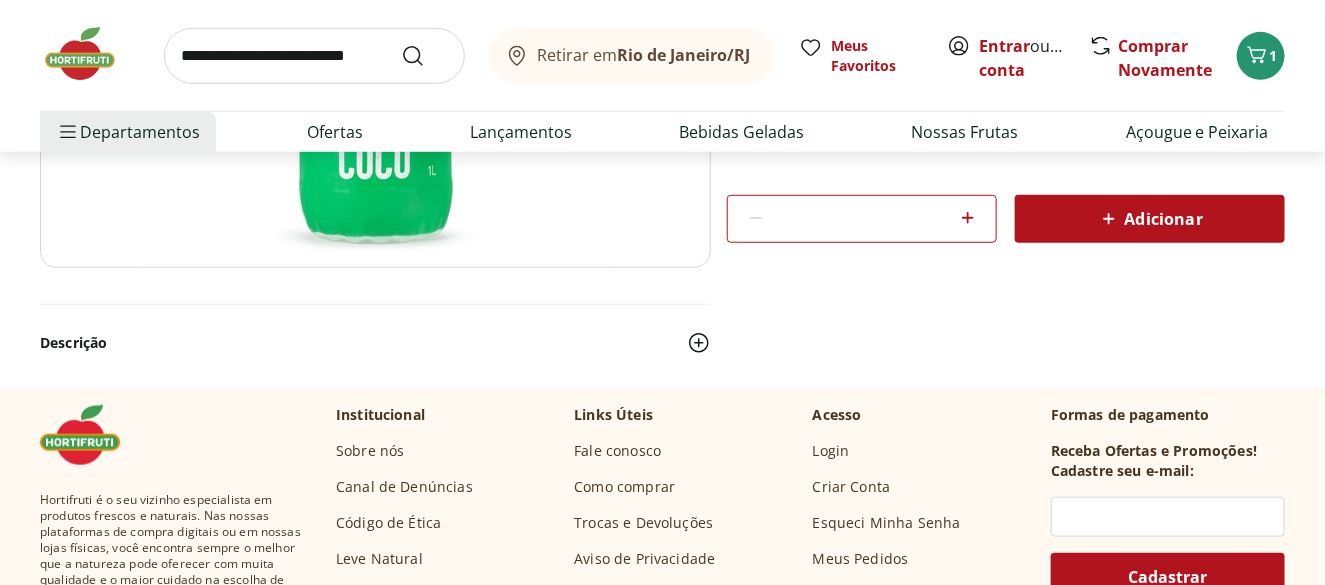 click on "Água de Coco 100% Natural 1L SKU:  109494 R$ 18,99 * Adicionar Água de Coco 100% Natural 1L R$ 18,99 * Descrição" at bounding box center [662, 93] 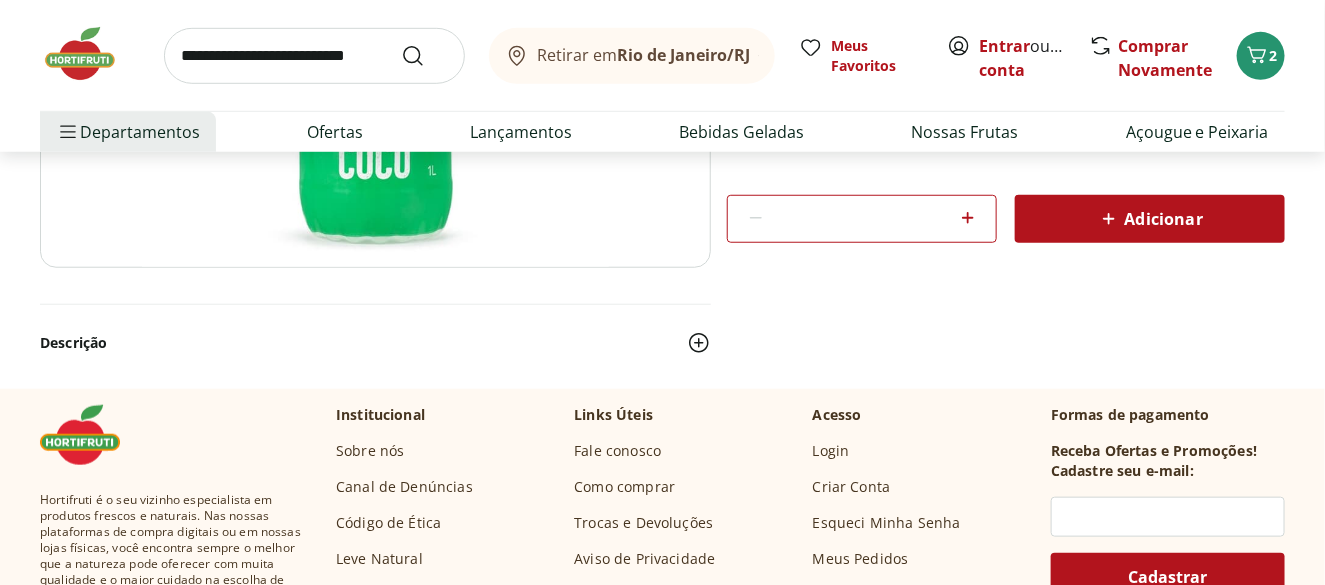scroll, scrollTop: 0, scrollLeft: 0, axis: both 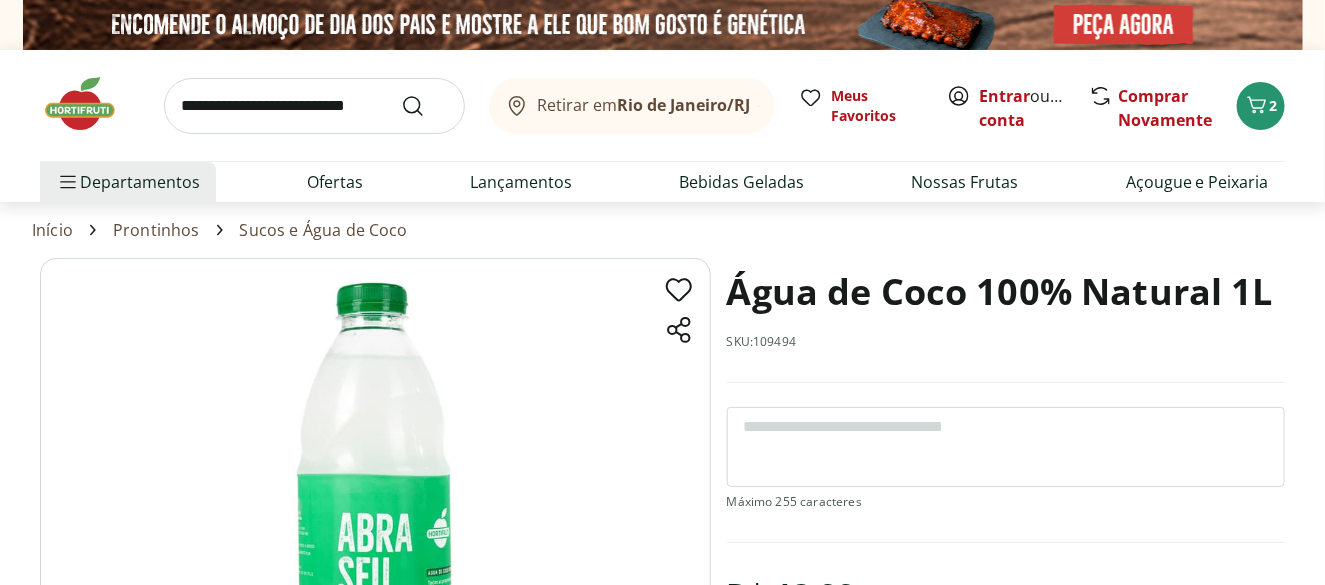select on "**********" 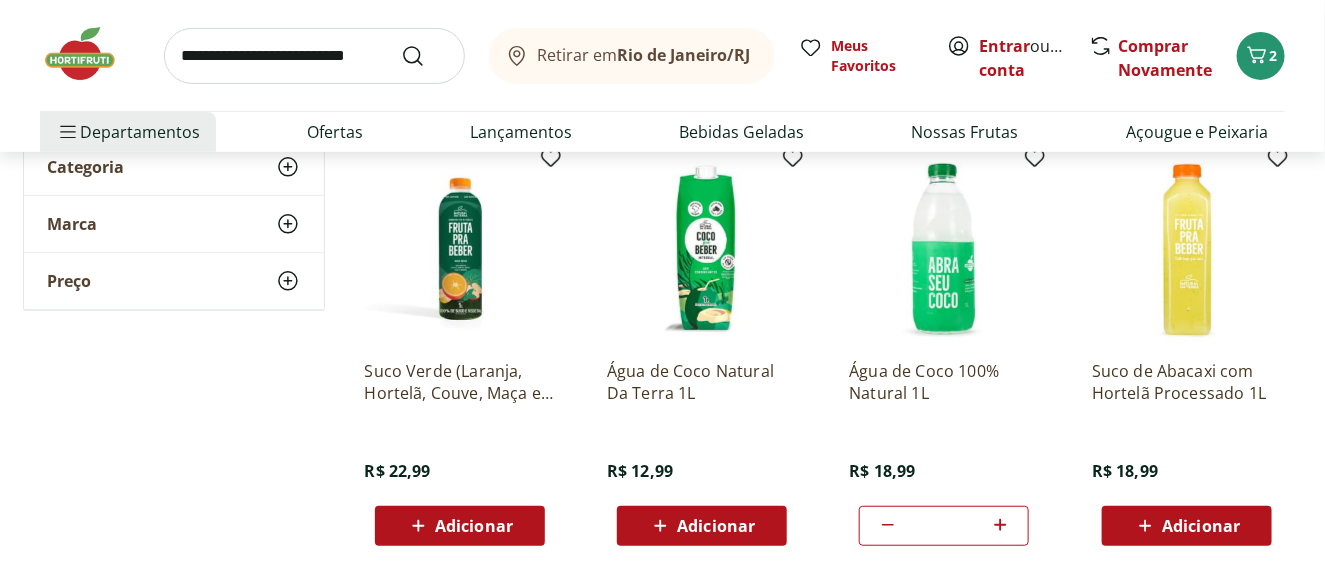 scroll, scrollTop: 255, scrollLeft: 0, axis: vertical 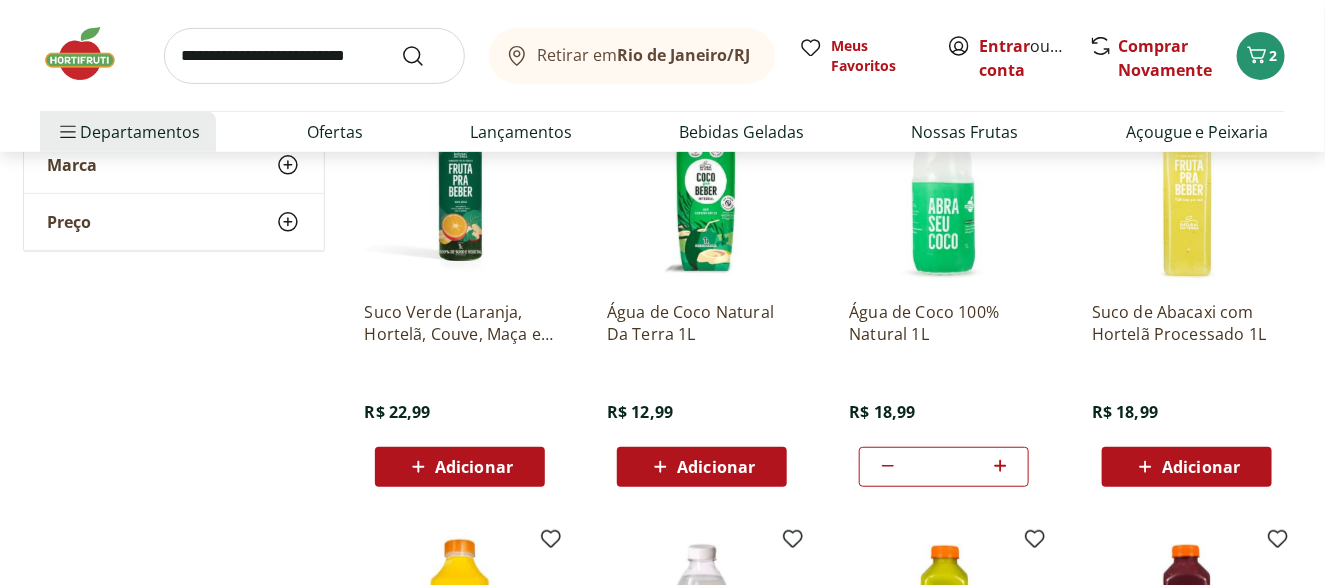 click on "Adicionar" at bounding box center [1201, 467] 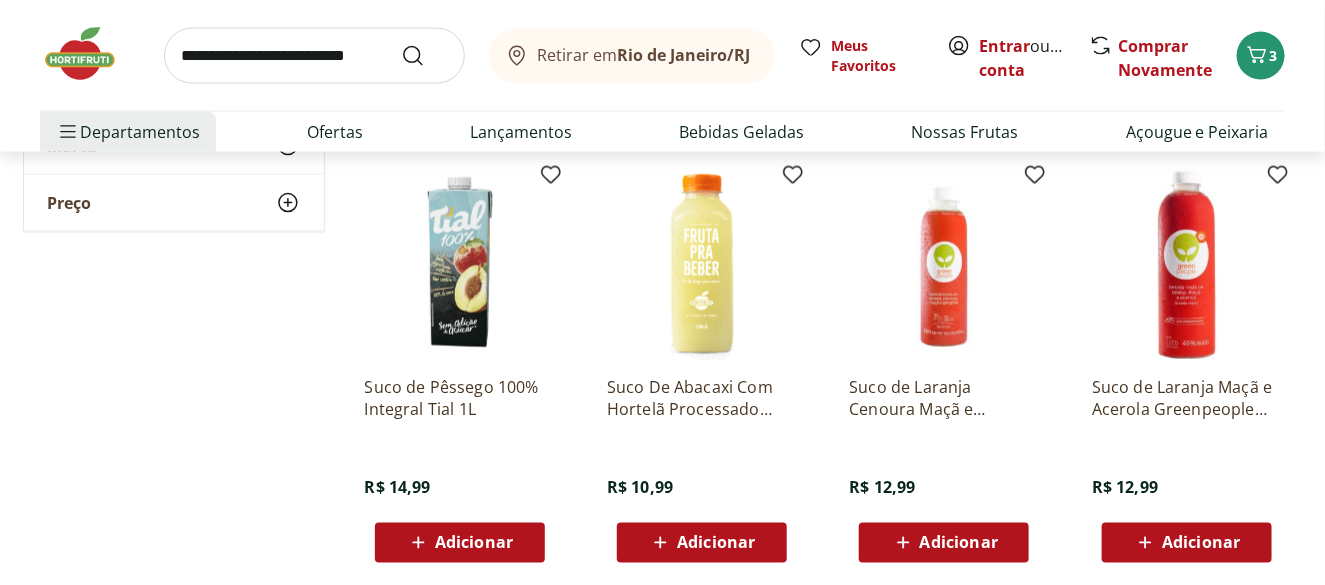scroll, scrollTop: 1096, scrollLeft: 0, axis: vertical 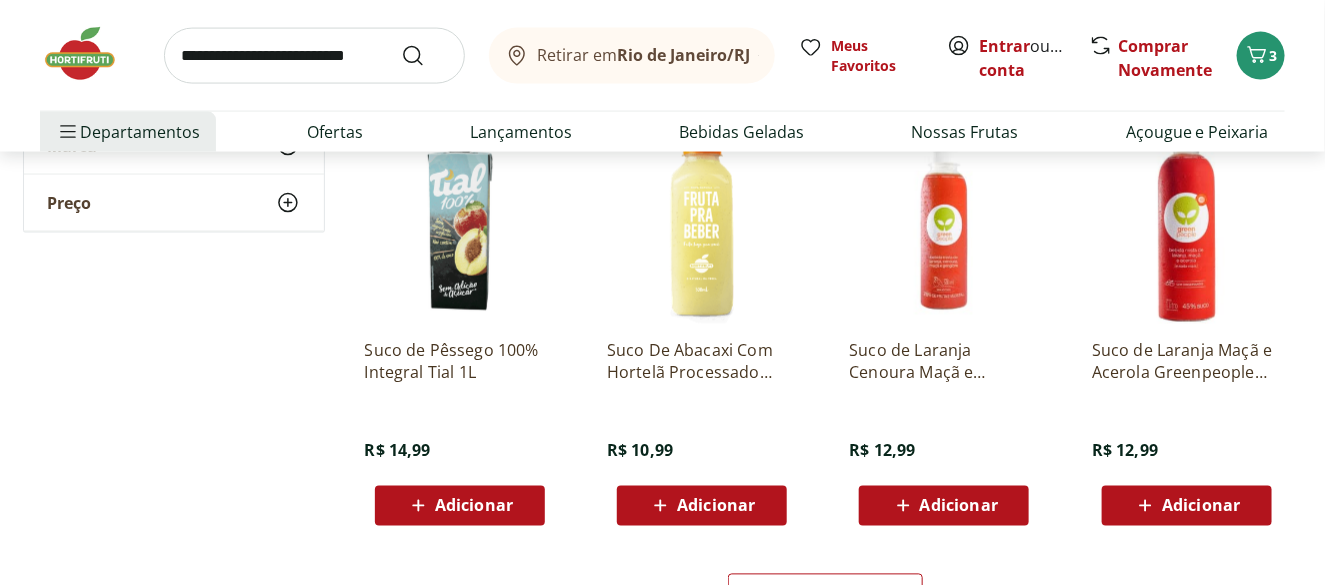 click on "Adicionar" at bounding box center [474, 506] 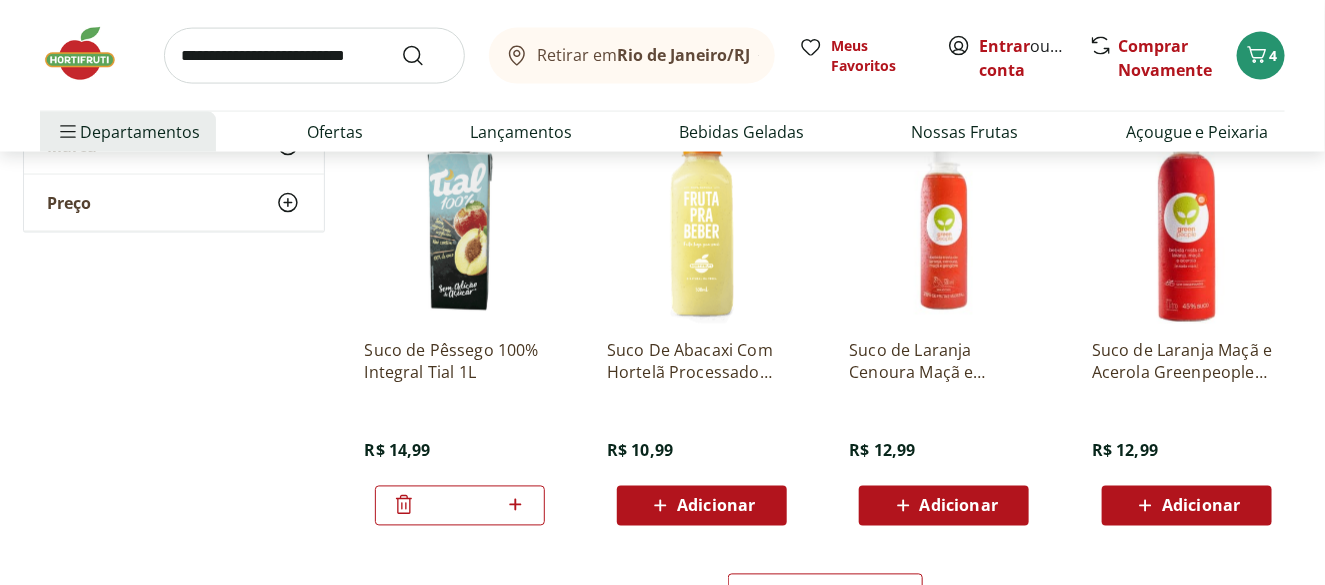 click on "Adicionar" at bounding box center (716, 506) 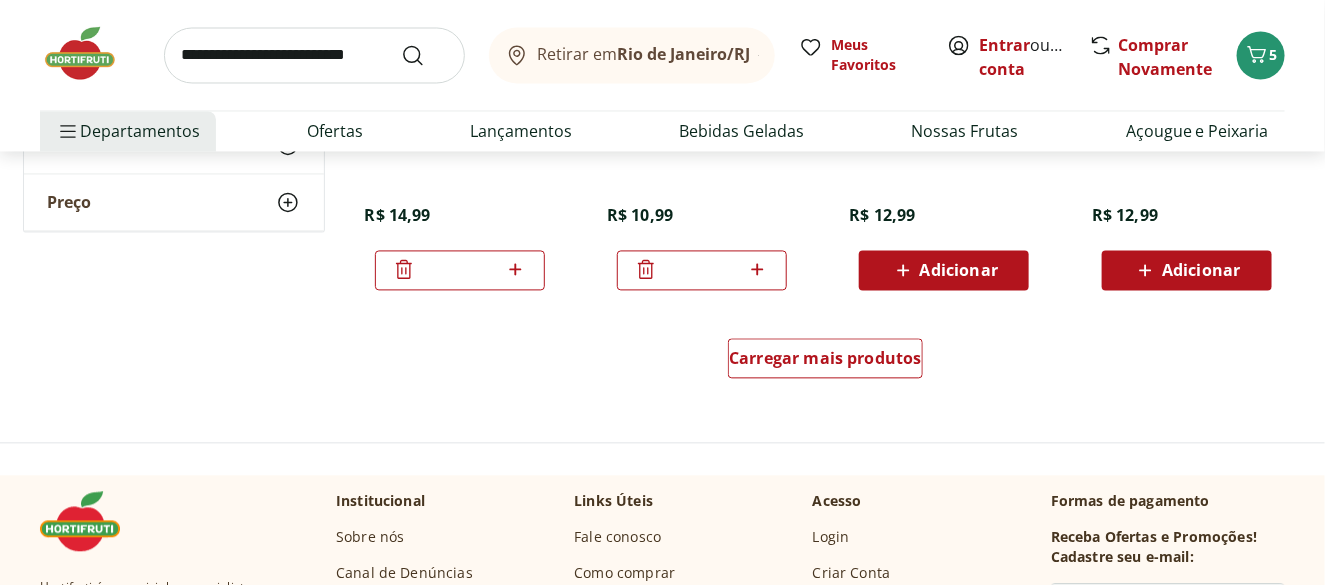 scroll, scrollTop: 1289, scrollLeft: 0, axis: vertical 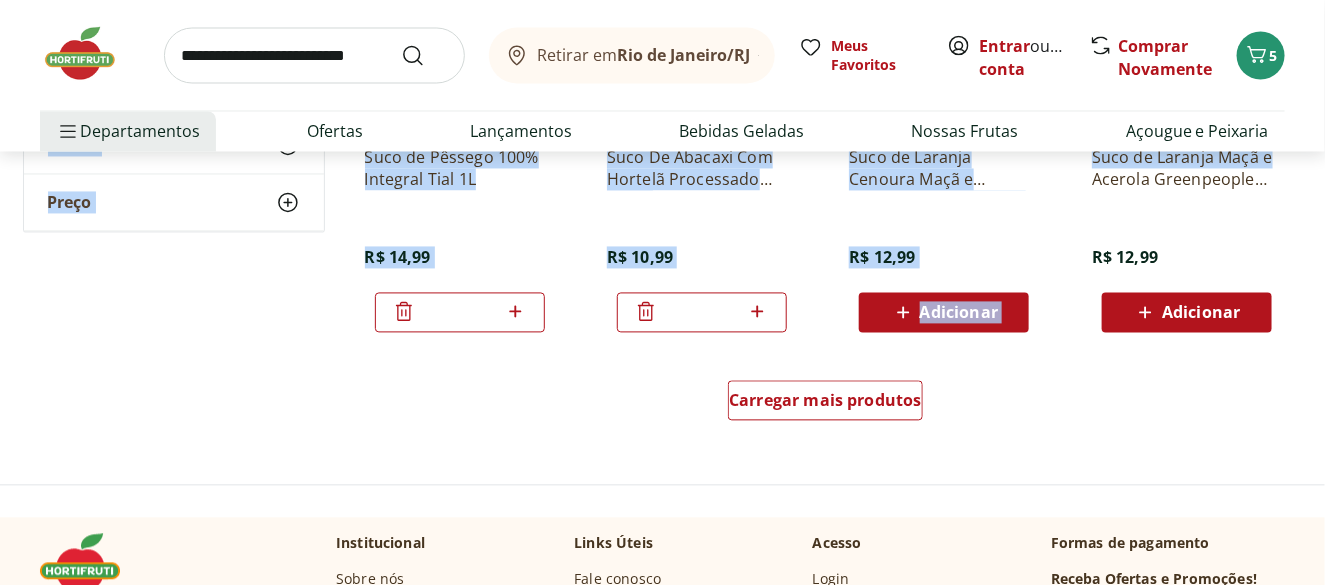 click on "Retirar em [CITY]/[STATE] Entrar  ou  Criar conta 5 Retirar em  [CITY]/[STATE] Meus Favoritos Entrar  ou  Criar conta Comprar Novamente 5  Departamentos Nossa Marca Nossa Marca Ver tudo do departamento Açougue & Peixaria Congelados e Refrigerados Frutas, Legumes e Verduras Orgânicos Mercearia Sorvetes Hortifruti Hortifruti Ver tudo do departamento Cogumelos Frutas Legumes Ovos Temperos Frescos Verduras Orgânicos Orgânicos Ver tudo do departamento Bebidas Orgânicas Frutas Orgânicas Legumes Orgânicos Ovos Orgânicos Perecíveis Orgânicos Verduras Orgânicas Temperos Frescos Açougue e Peixaria Açougue e Peixaria Ver tudo do departamento Aves Bovinos Exóticos Frutos do Mar Linguiça e Salsicha Peixes Salgados e Defumados Suínos Prontinhos Prontinhos Ver tudo do departamento Frutas Cortadinhas Pré Preparados Prontos para Consumo Saladas Sucos e Água de Coco Padaria Padaria Ver tudo do departamento Bolos e Mini Bolos Doces Pão Padaria Própria Salgados Torradas Bebidas Bebidas Água Cerveja" at bounding box center [662, 411] 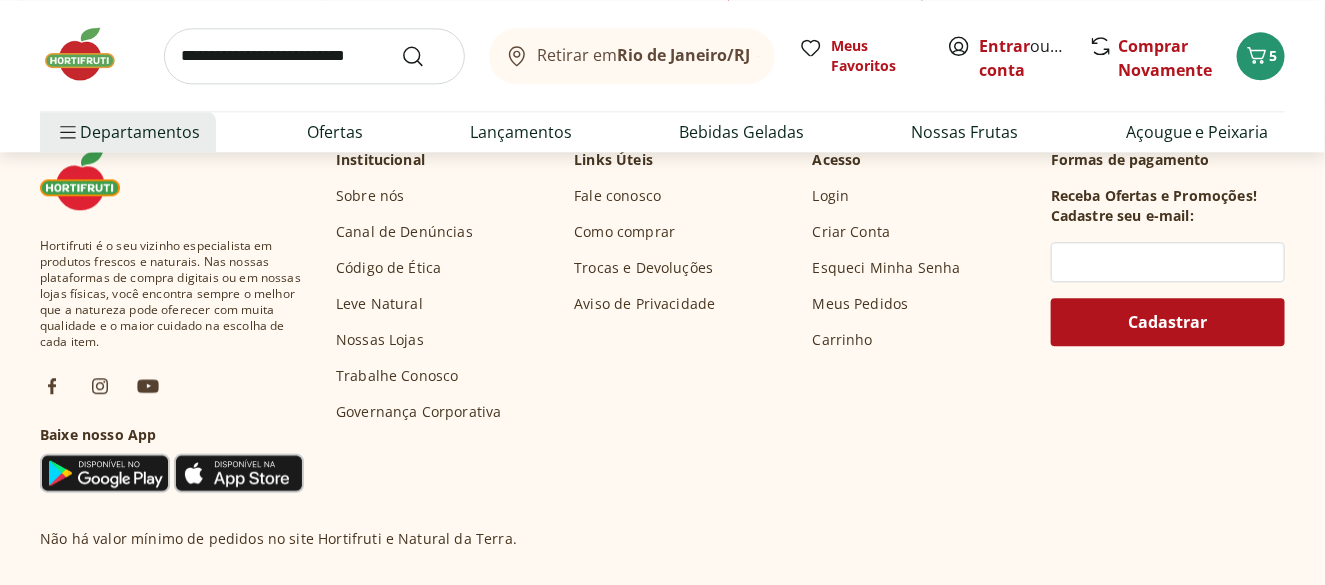 scroll, scrollTop: 1289, scrollLeft: 0, axis: vertical 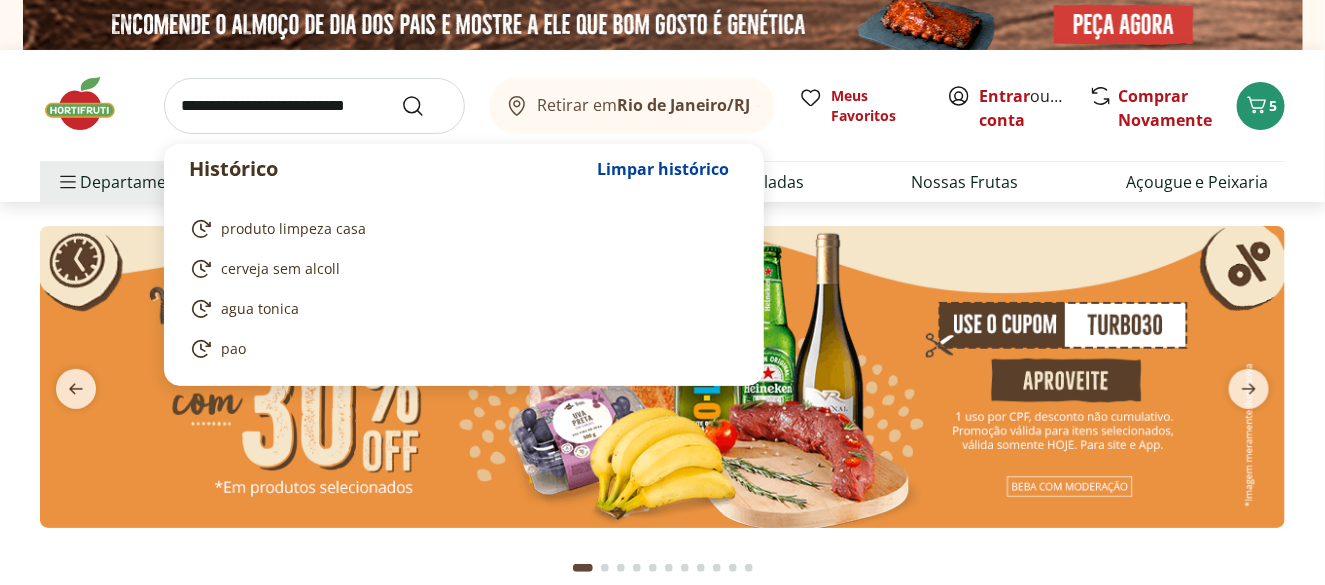 click at bounding box center [314, 106] 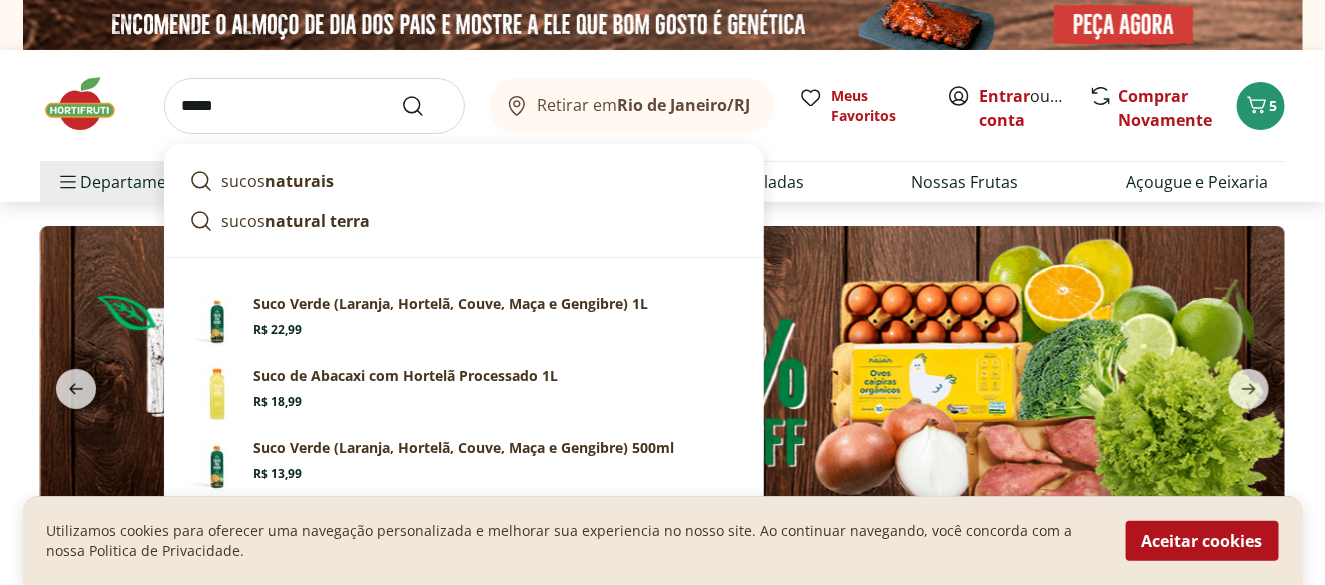 type on "*****" 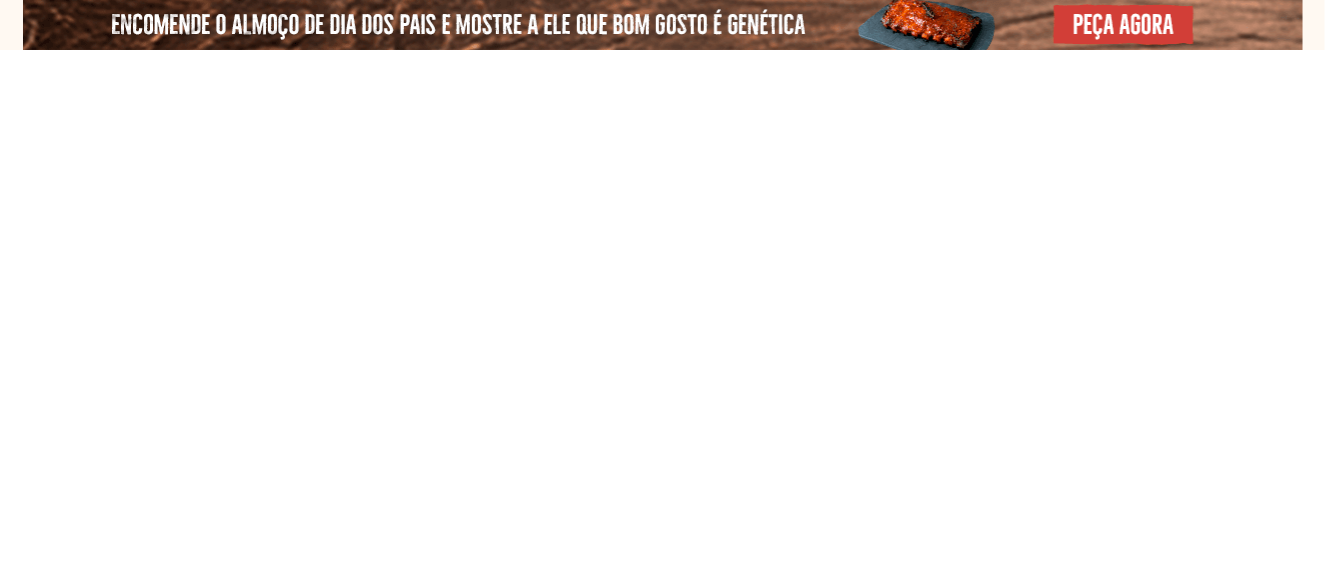 select on "**********" 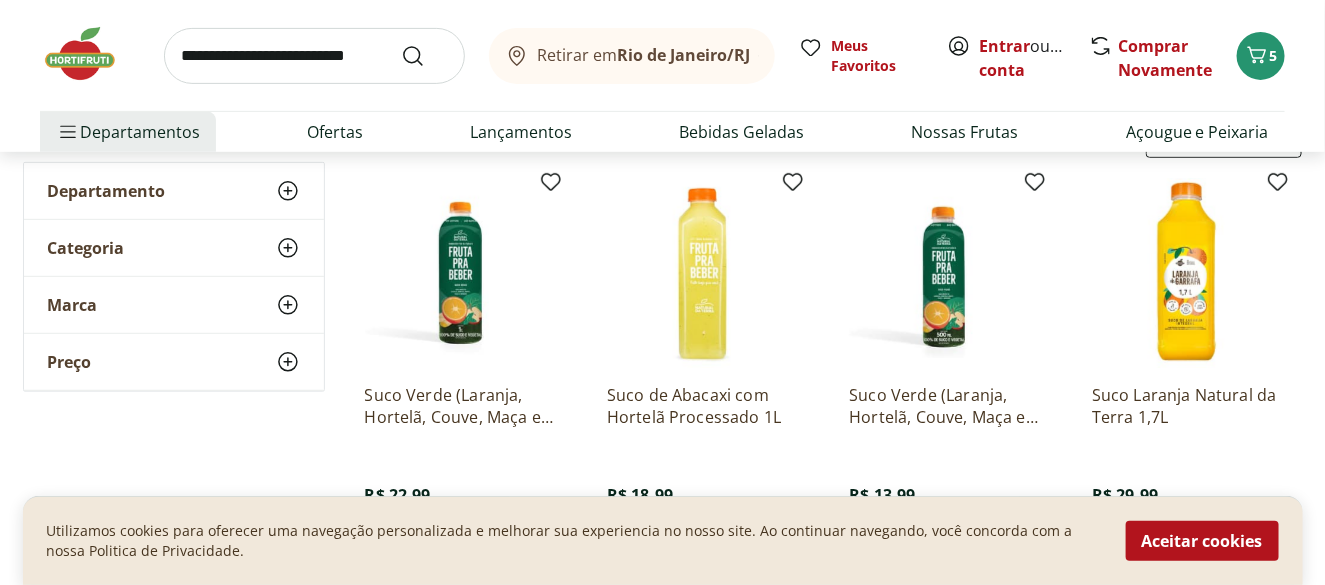 scroll, scrollTop: 384, scrollLeft: 0, axis: vertical 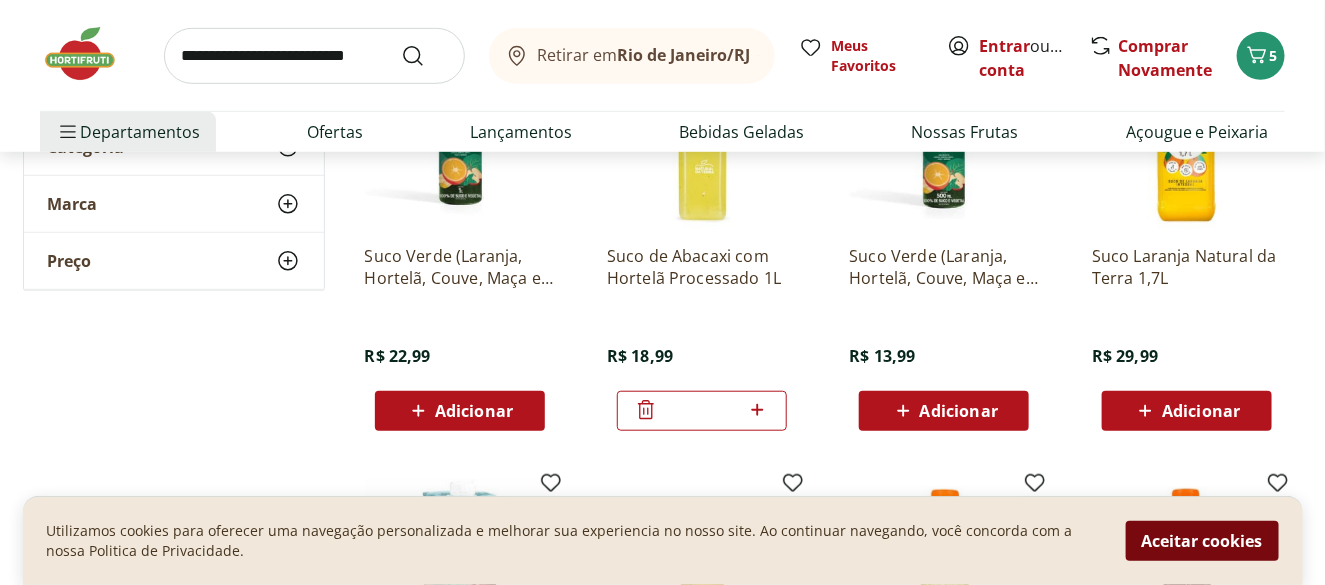 click on "Aceitar cookies" at bounding box center [1202, 541] 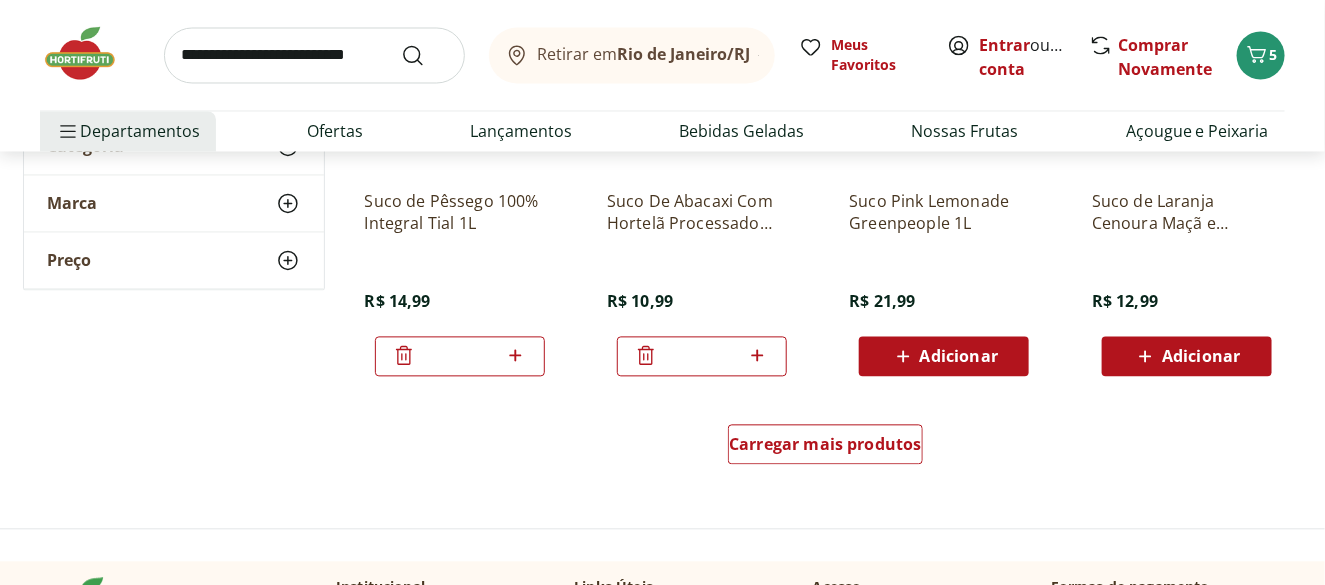 scroll, scrollTop: 1393, scrollLeft: 0, axis: vertical 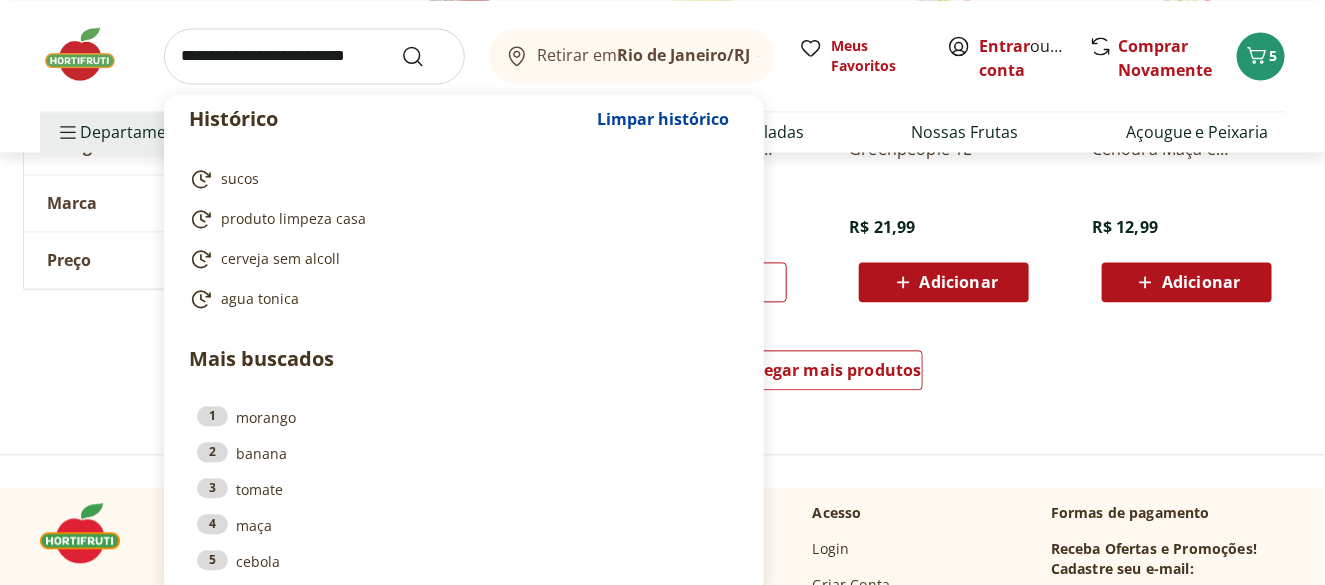 click at bounding box center (314, 56) 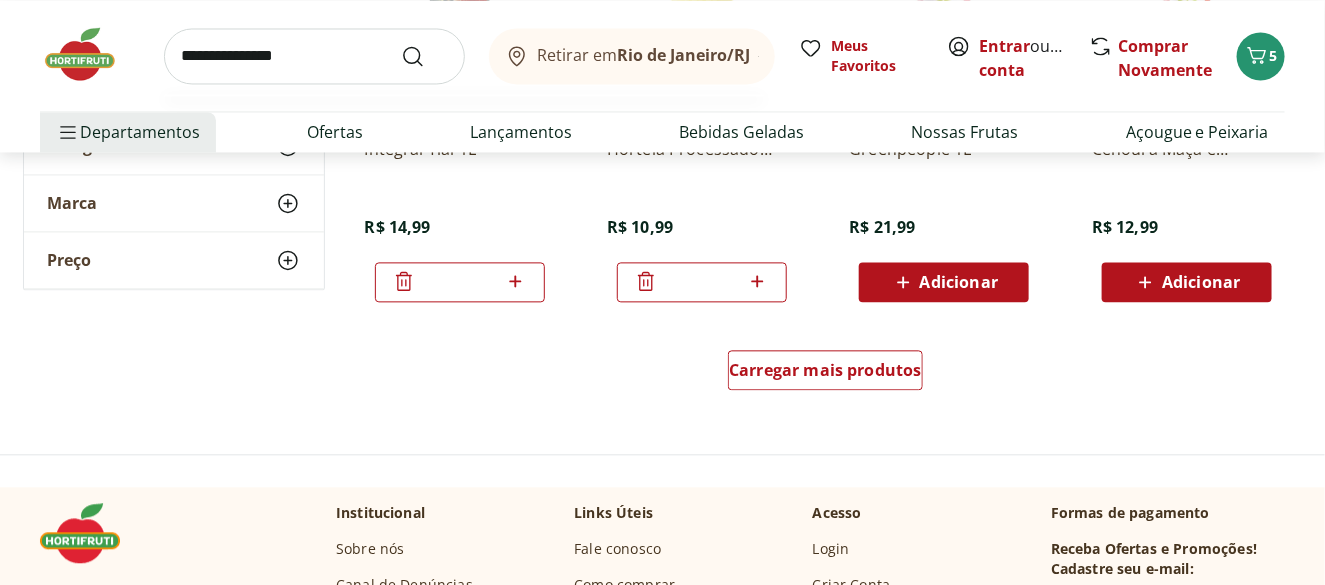 type on "**********" 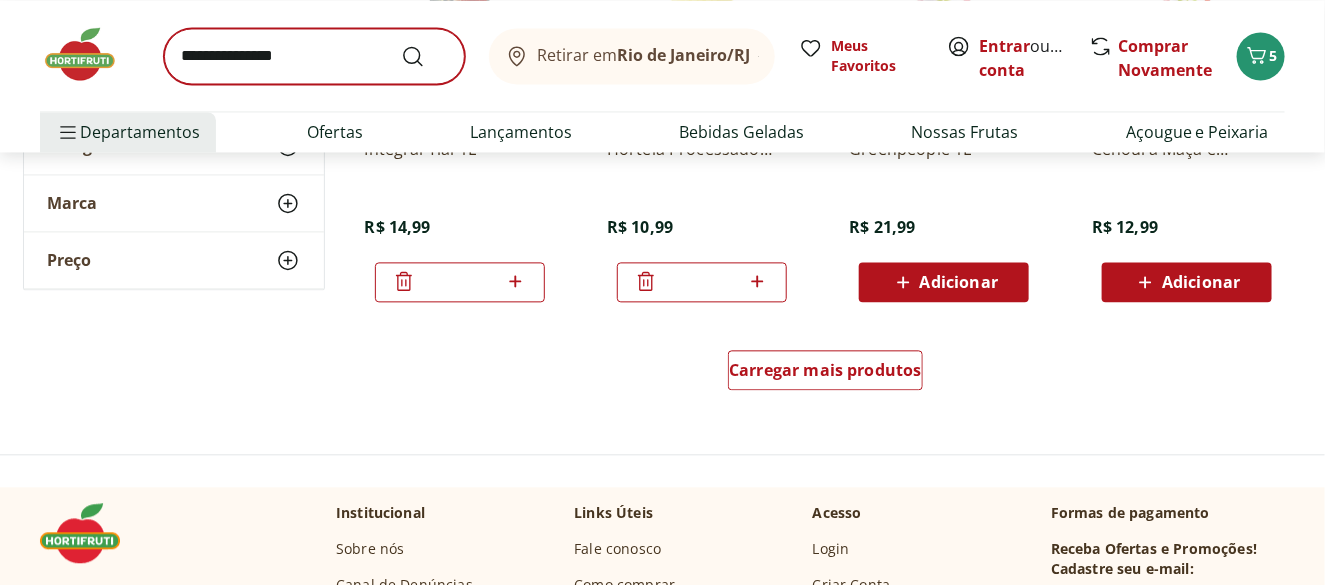 scroll, scrollTop: 0, scrollLeft: 0, axis: both 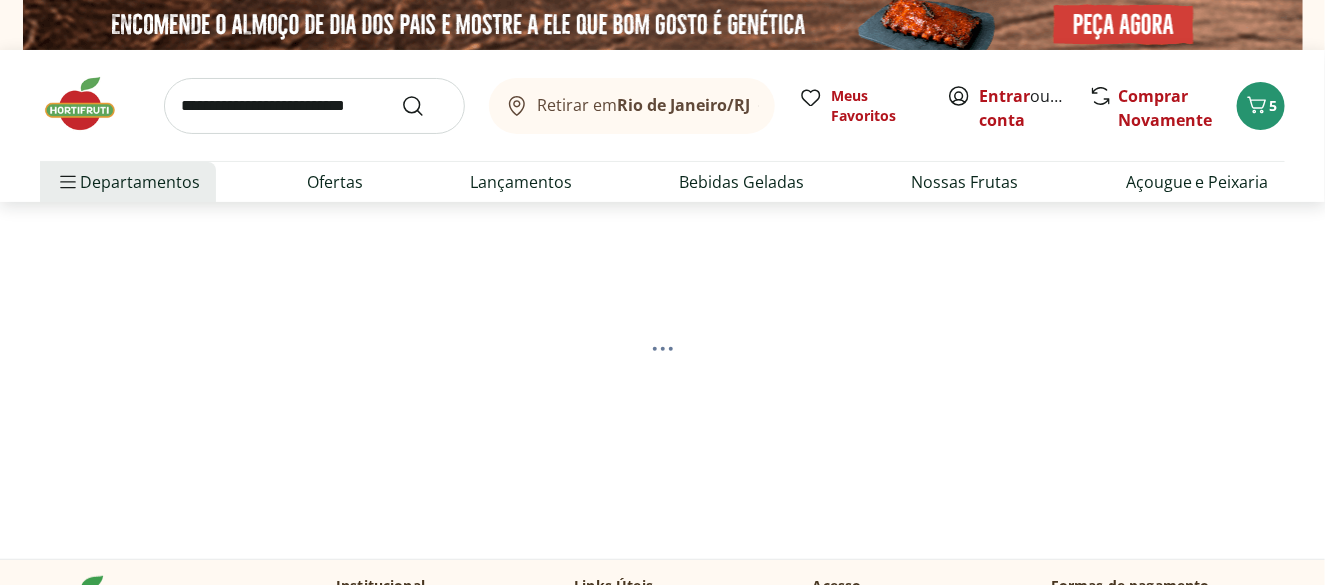 select on "**********" 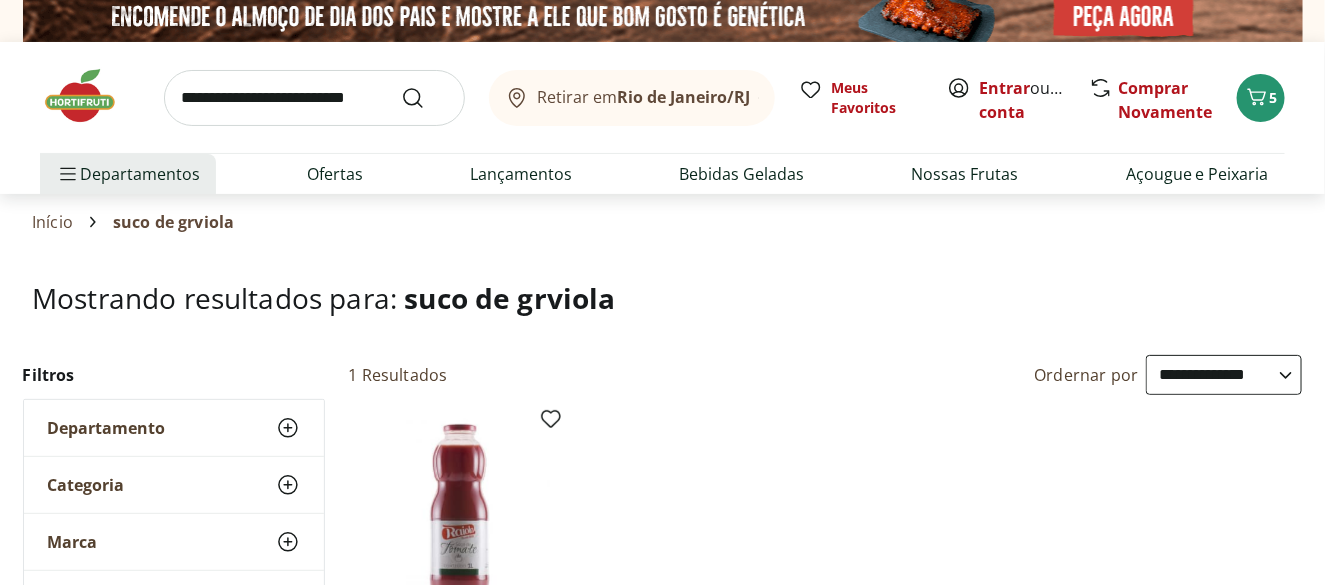 scroll, scrollTop: 0, scrollLeft: 0, axis: both 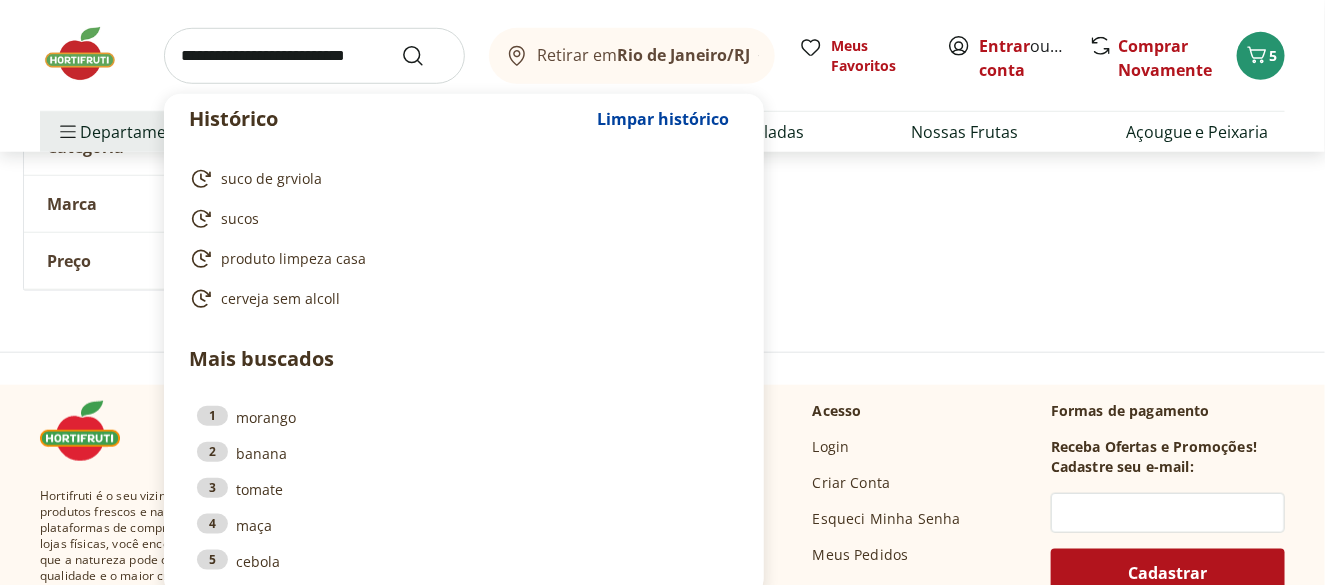 click at bounding box center (314, 56) 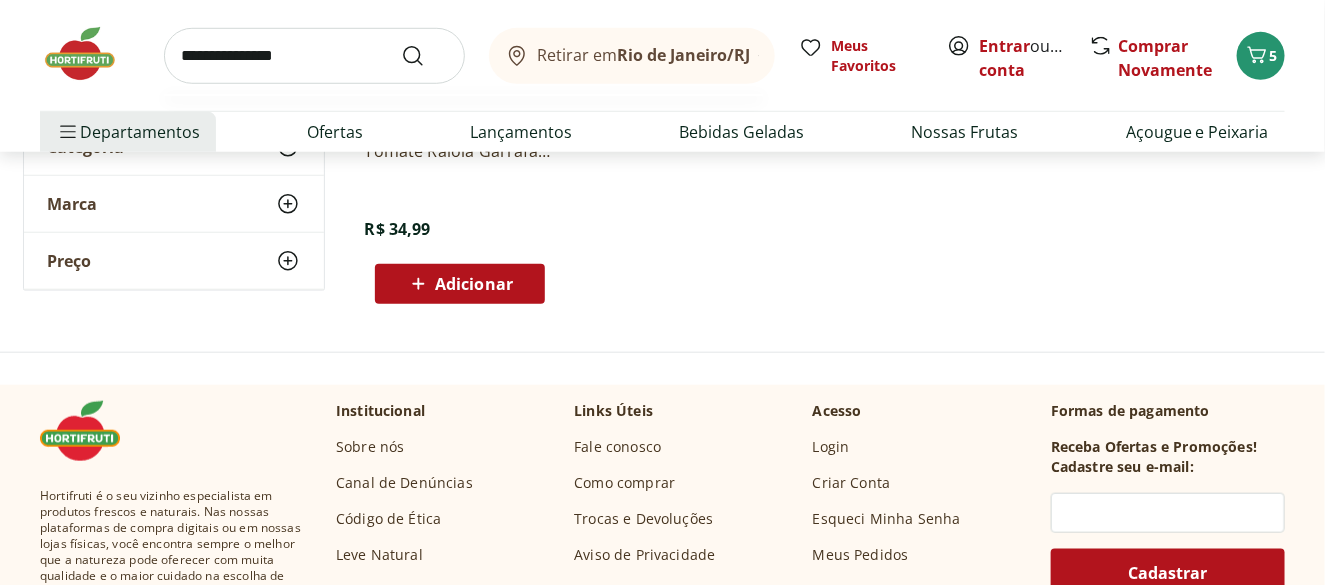 type on "**********" 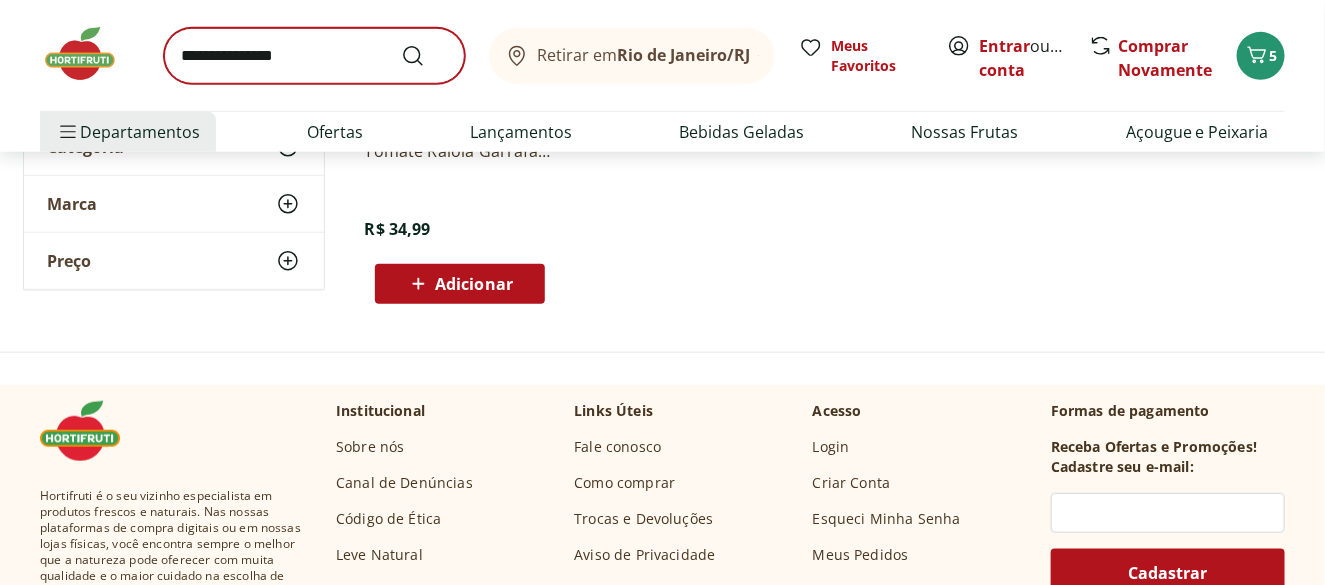 scroll, scrollTop: 0, scrollLeft: 0, axis: both 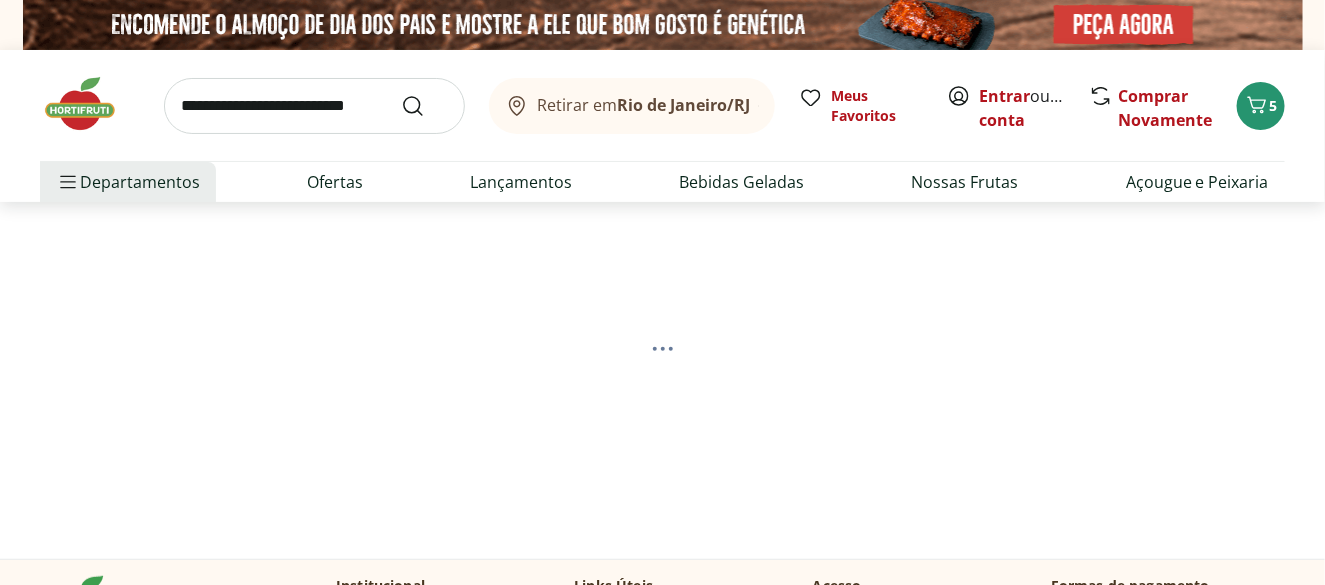 select on "**********" 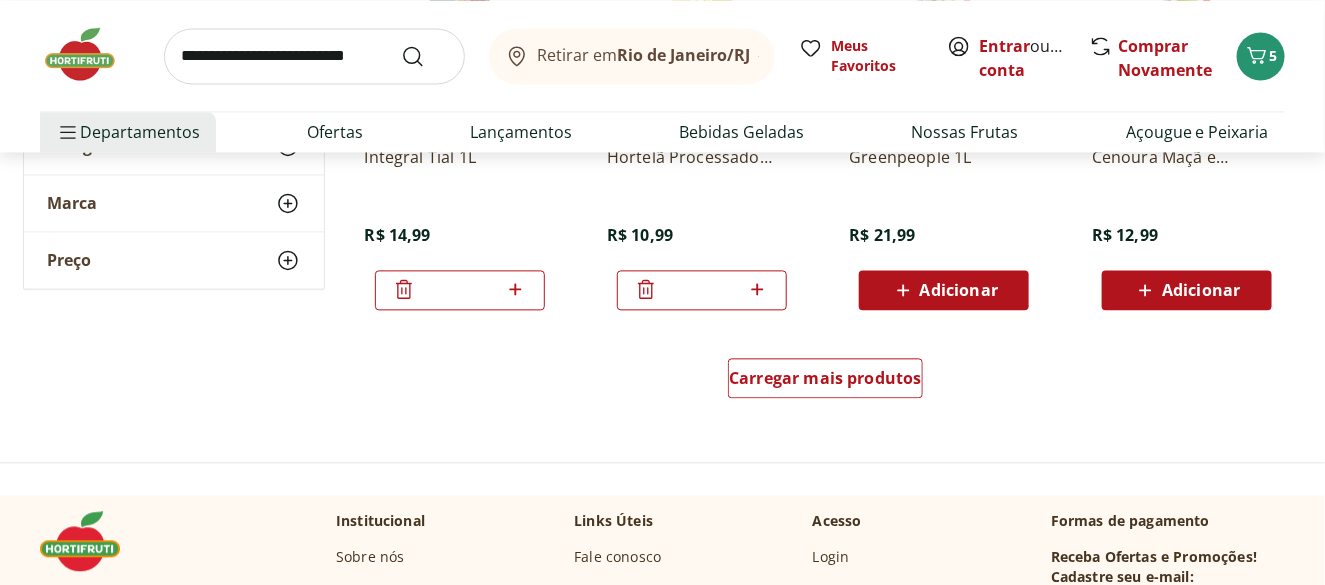 scroll, scrollTop: 1422, scrollLeft: 0, axis: vertical 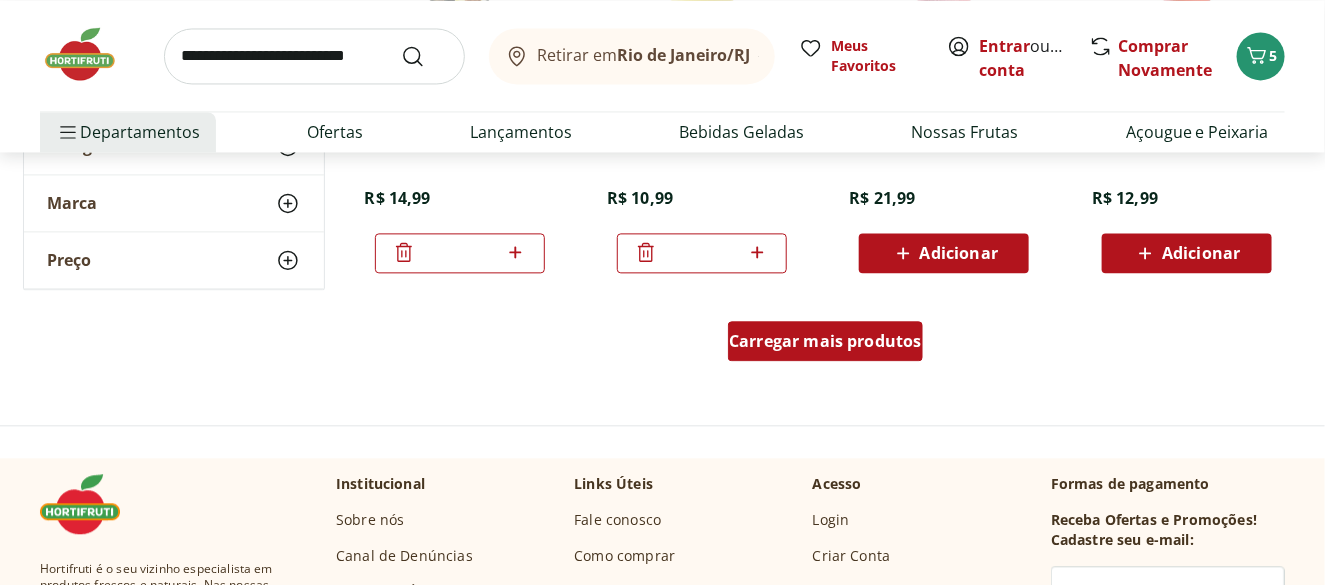 click on "Carregar mais produtos" at bounding box center [825, 341] 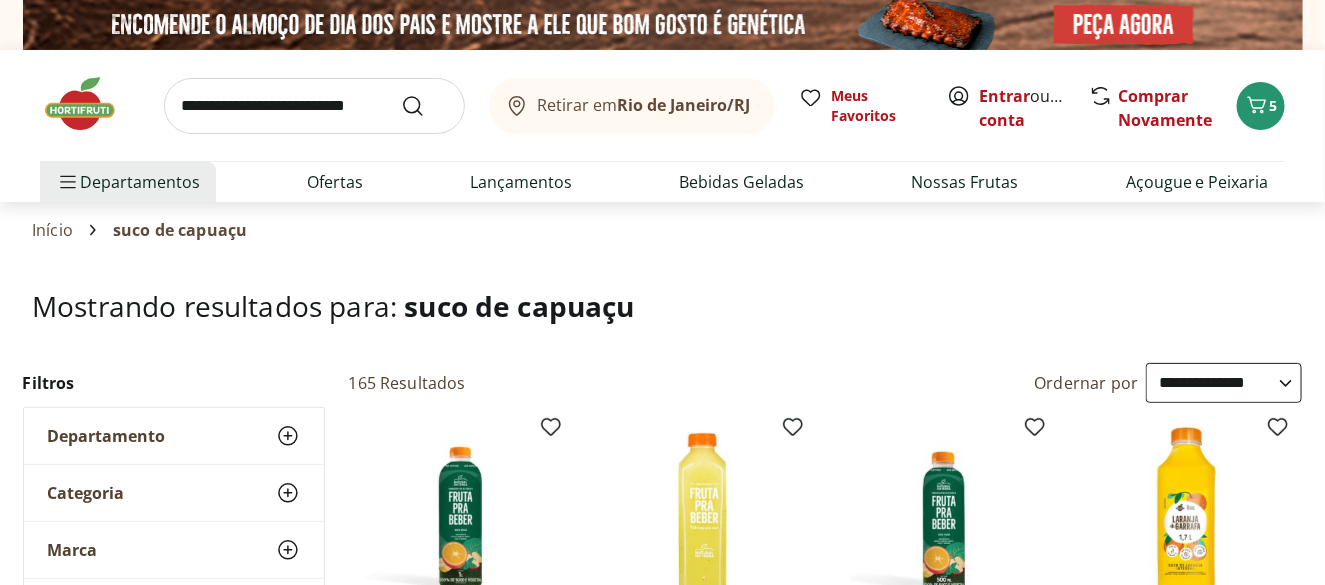 scroll, scrollTop: 1422, scrollLeft: 0, axis: vertical 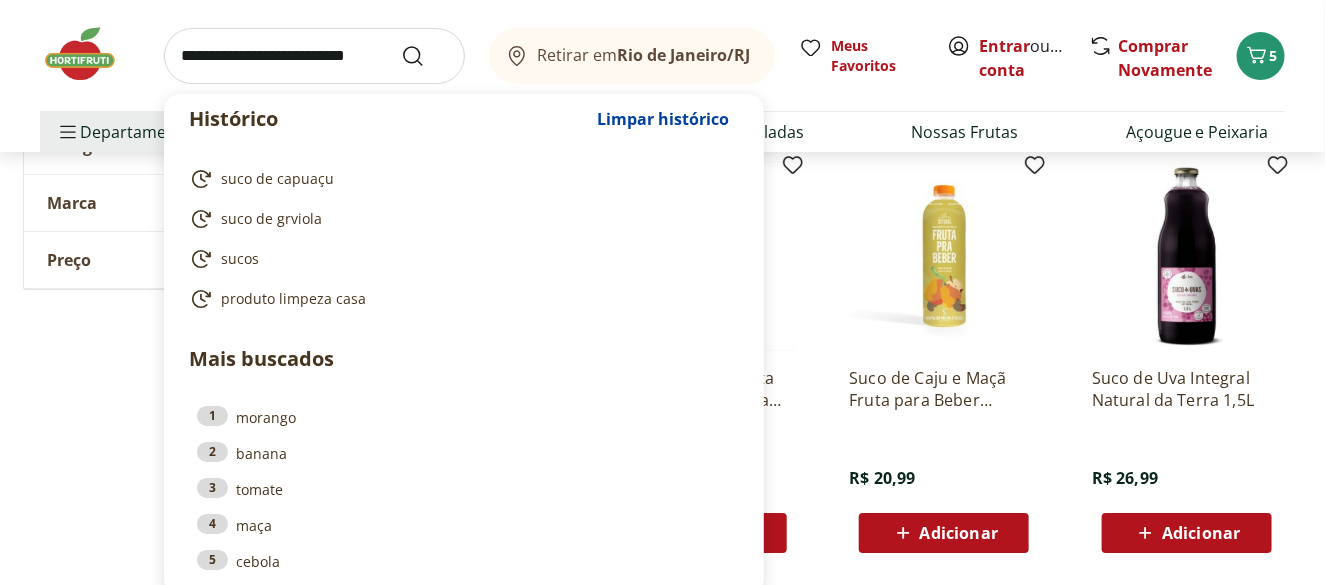 click at bounding box center [314, 56] 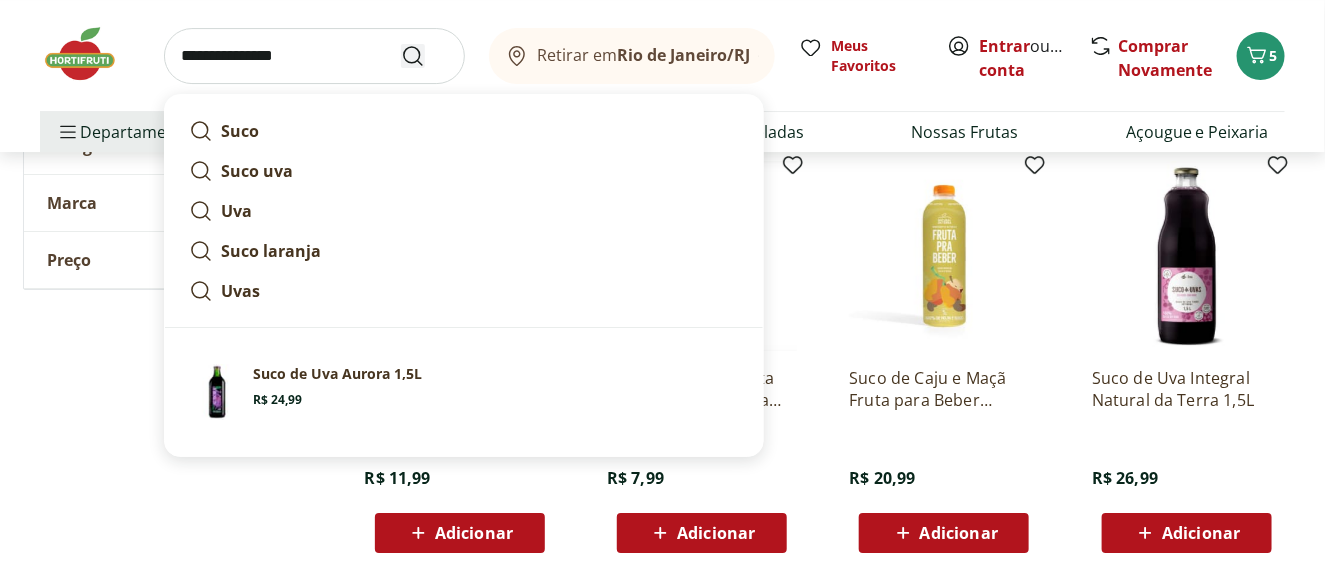type on "**********" 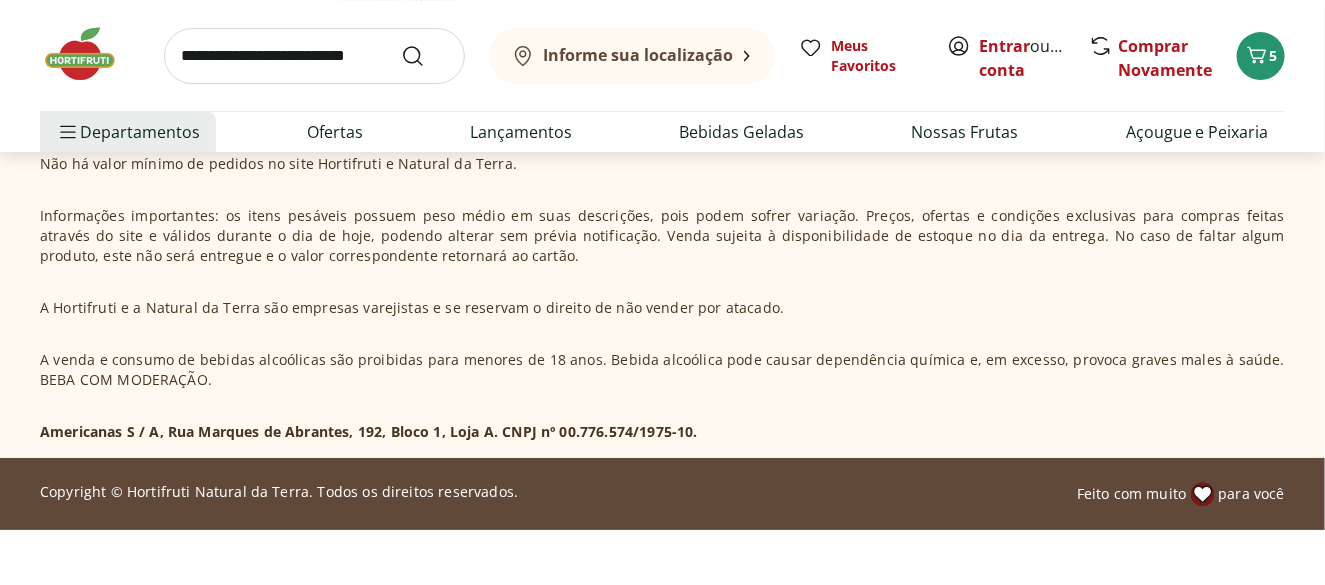 scroll, scrollTop: 0, scrollLeft: 0, axis: both 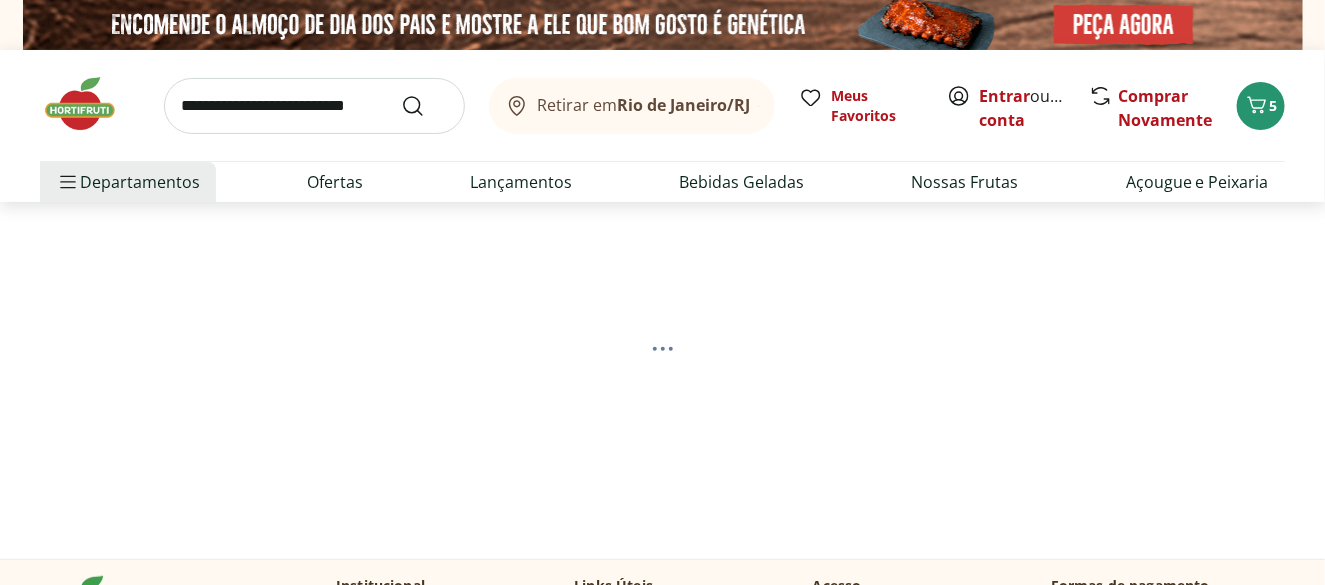select on "**********" 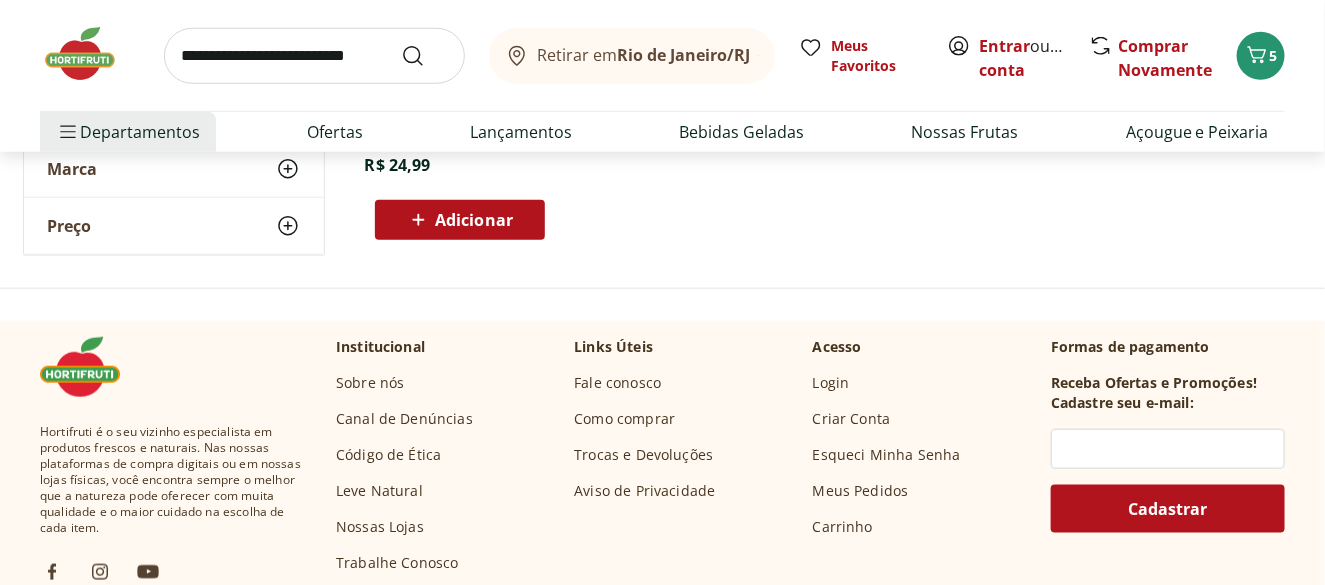 scroll, scrollTop: 0, scrollLeft: 0, axis: both 